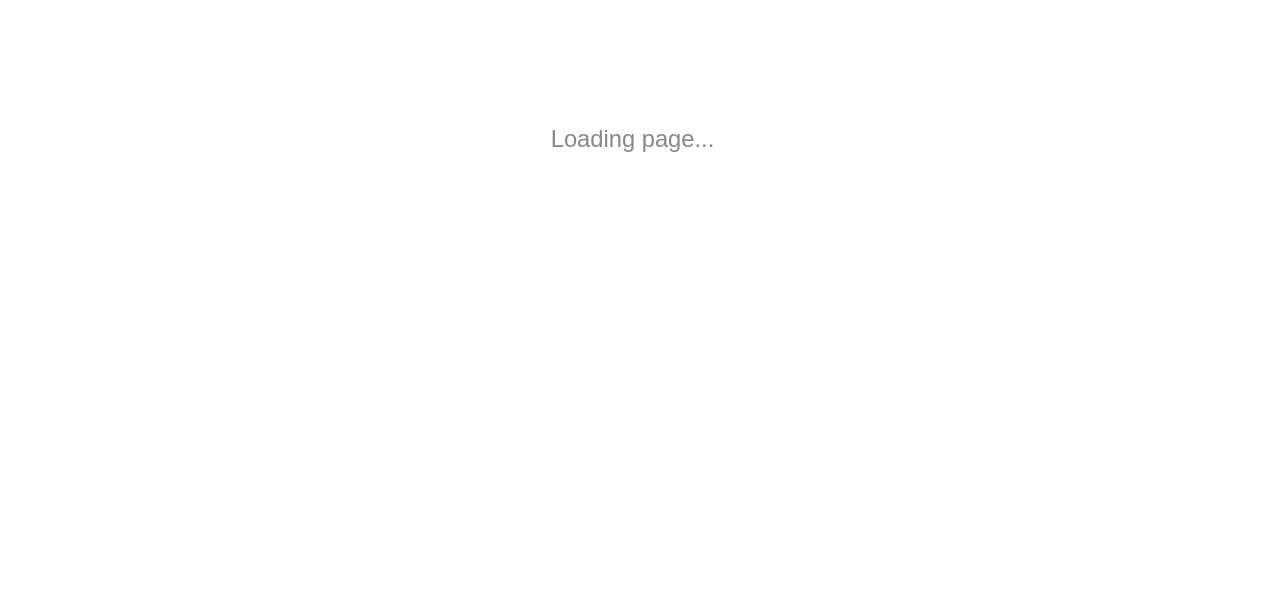 scroll, scrollTop: 0, scrollLeft: 0, axis: both 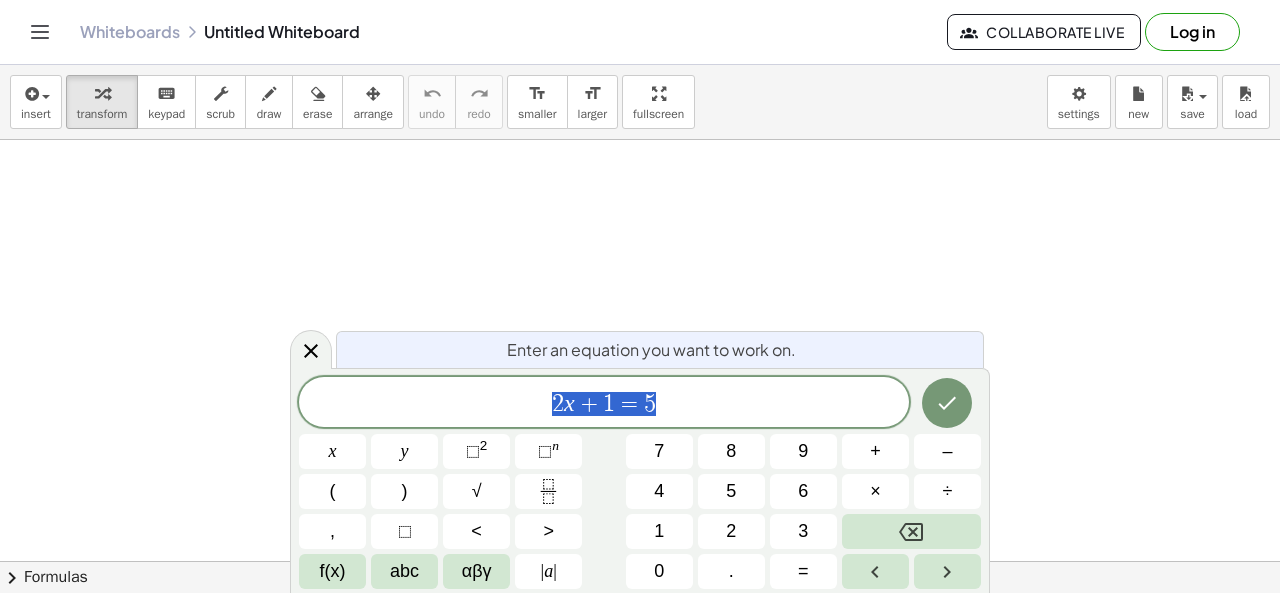 click at bounding box center [640, 627] 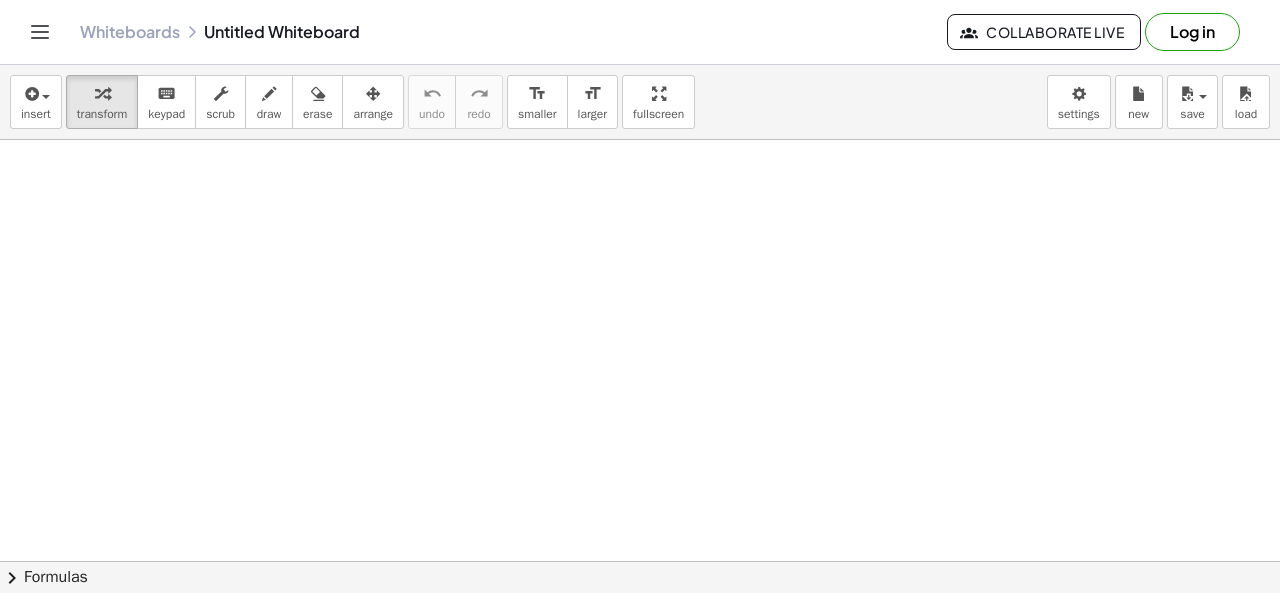 drag, startPoint x: 1029, startPoint y: 238, endPoint x: 1045, endPoint y: 257, distance: 24.839485 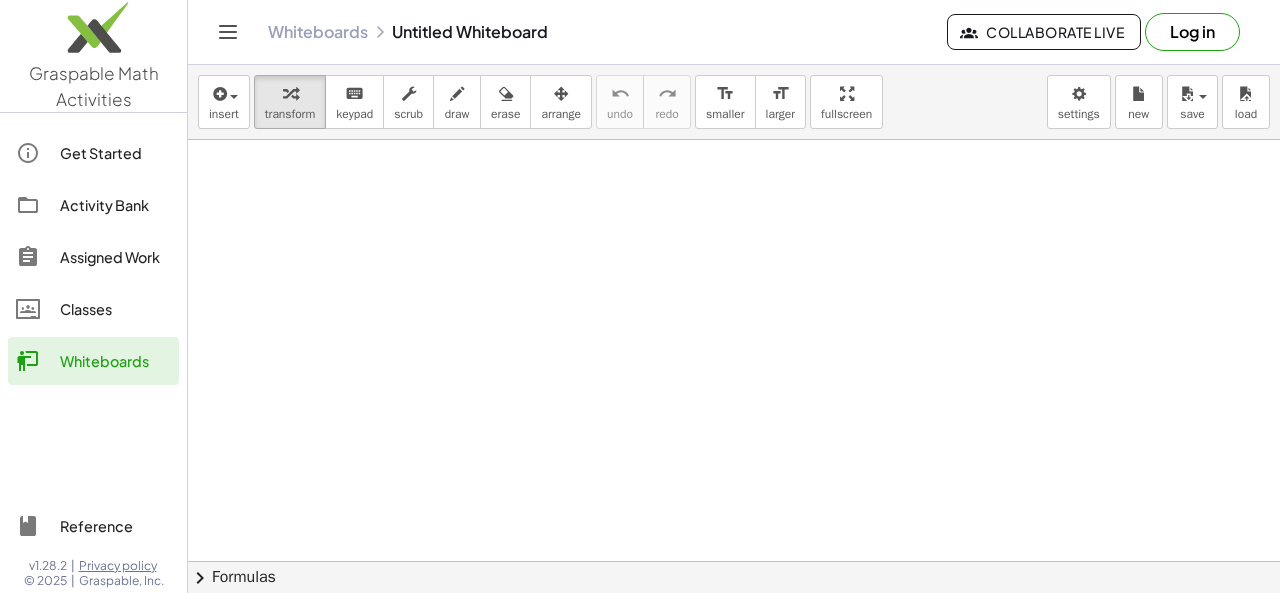 click on "Log in" at bounding box center (1192, 32) 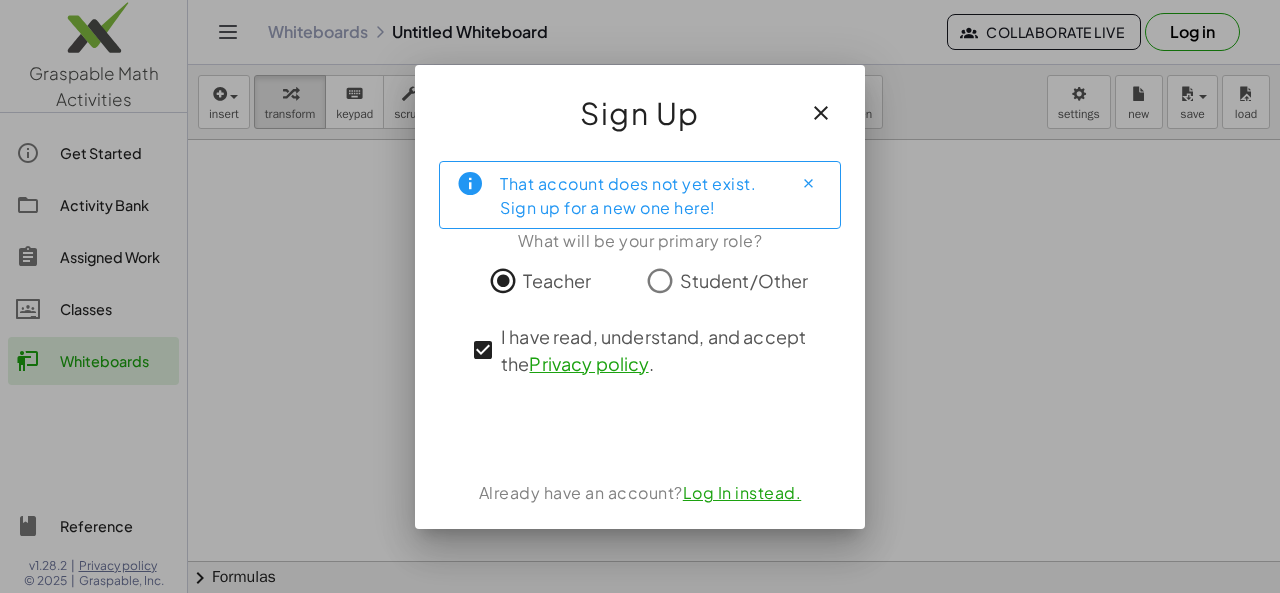 click at bounding box center [808, 183] 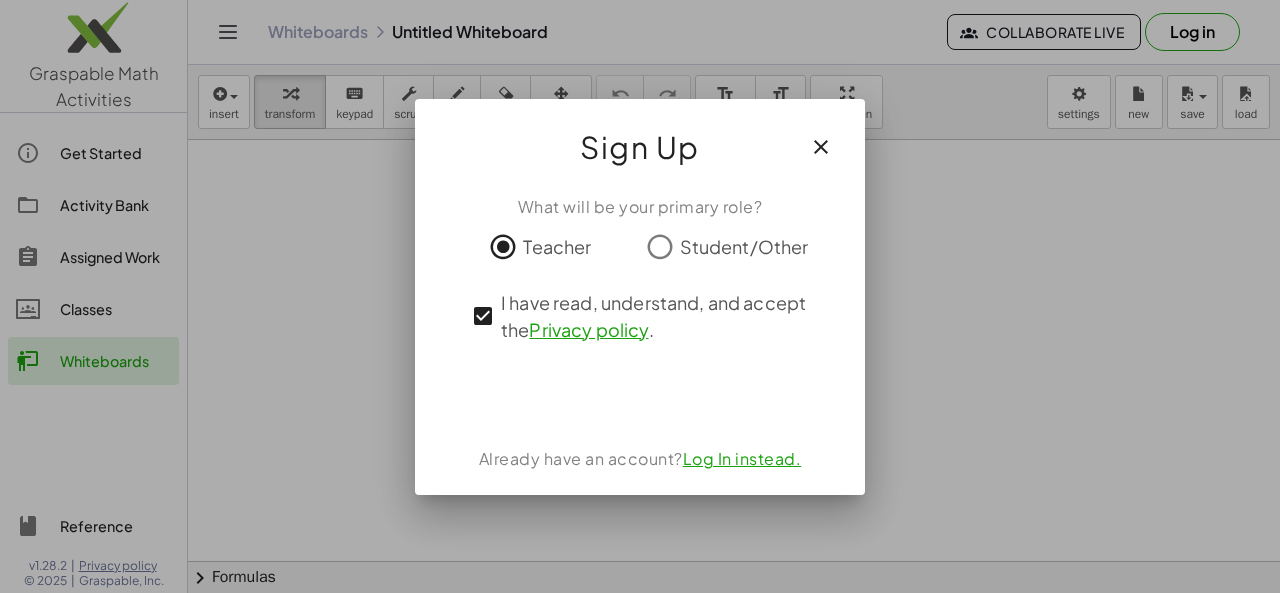 click at bounding box center [821, 147] 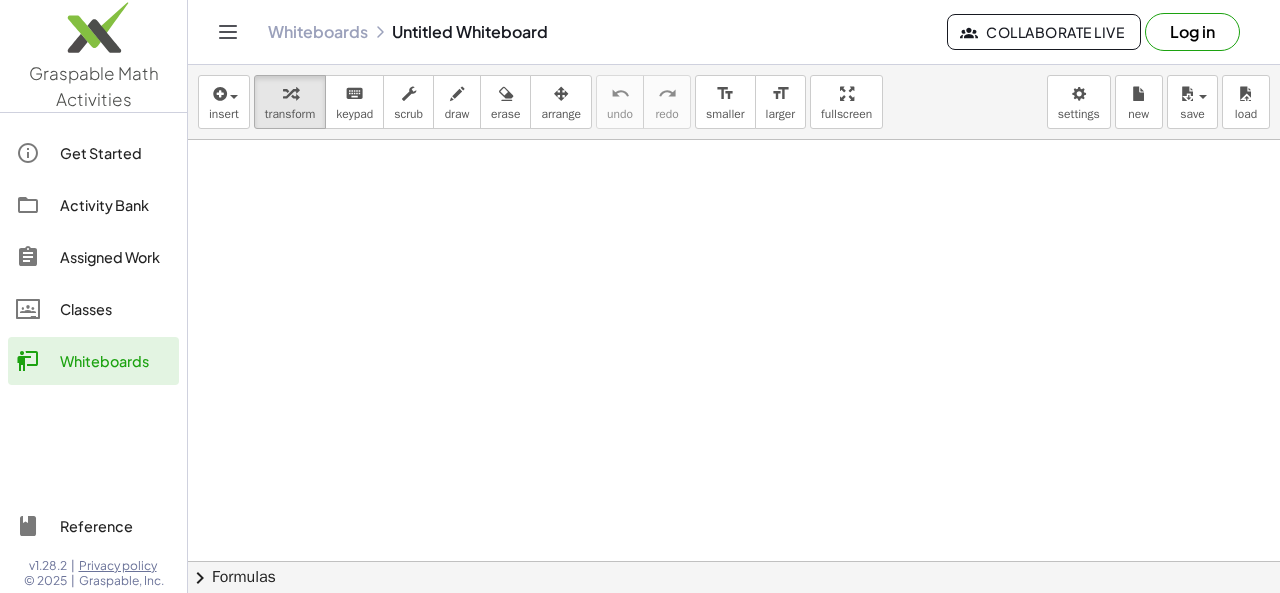 click on "Log in" at bounding box center (1192, 32) 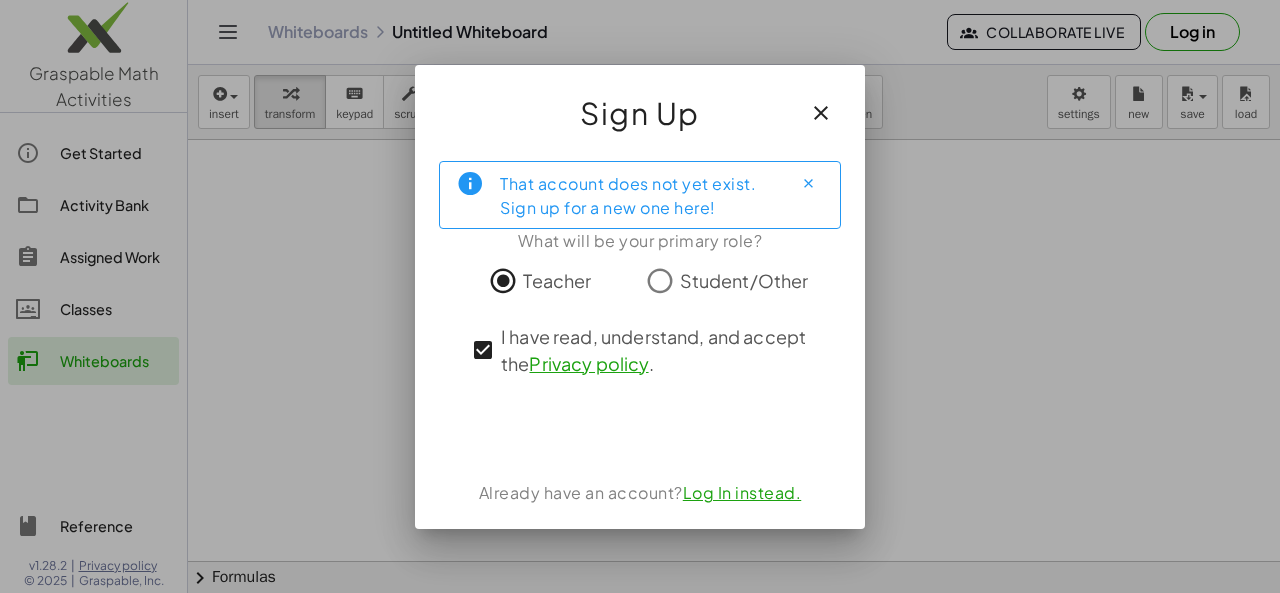 click on "Log In instead." at bounding box center [742, 492] 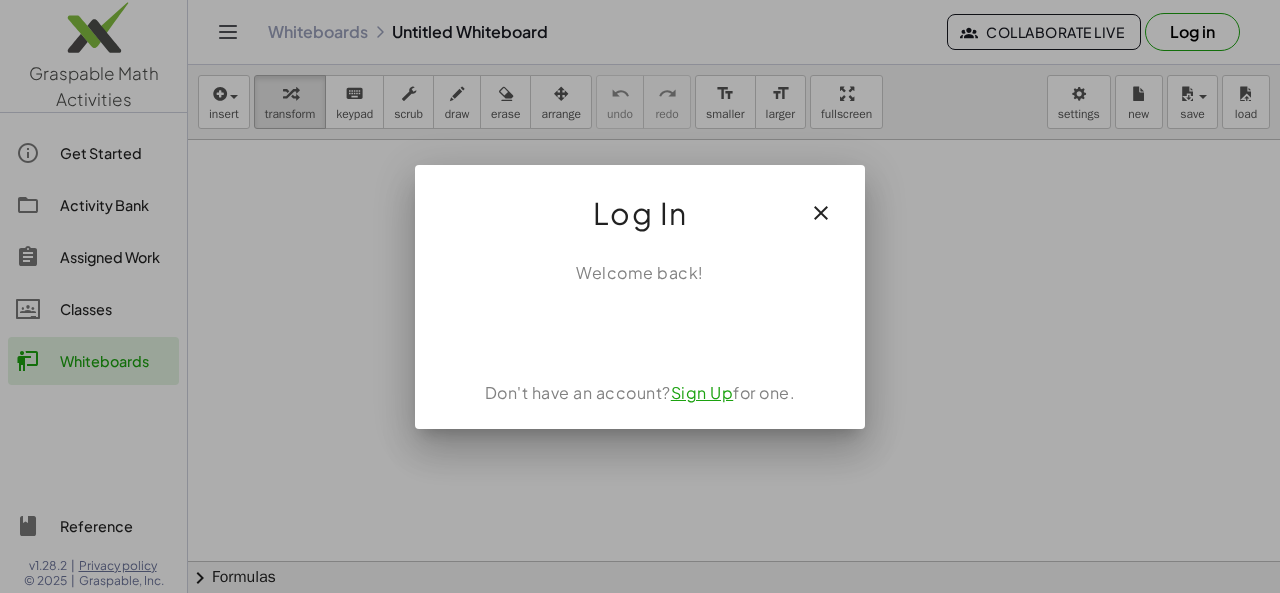 click on "Sign Up" at bounding box center [702, 392] 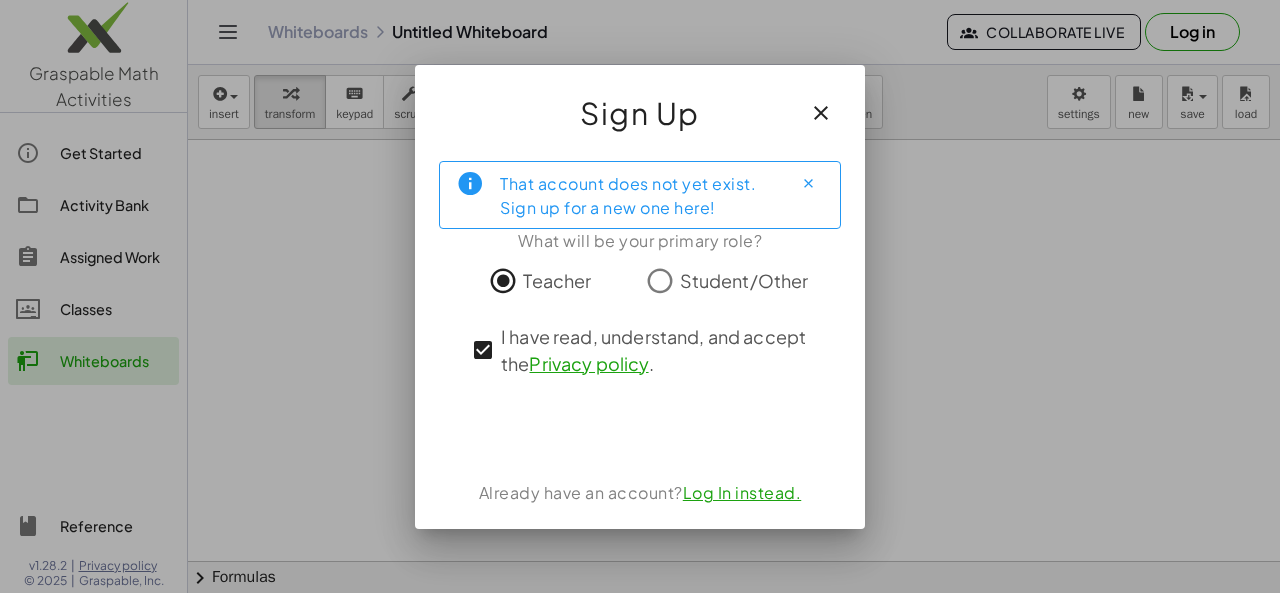 click 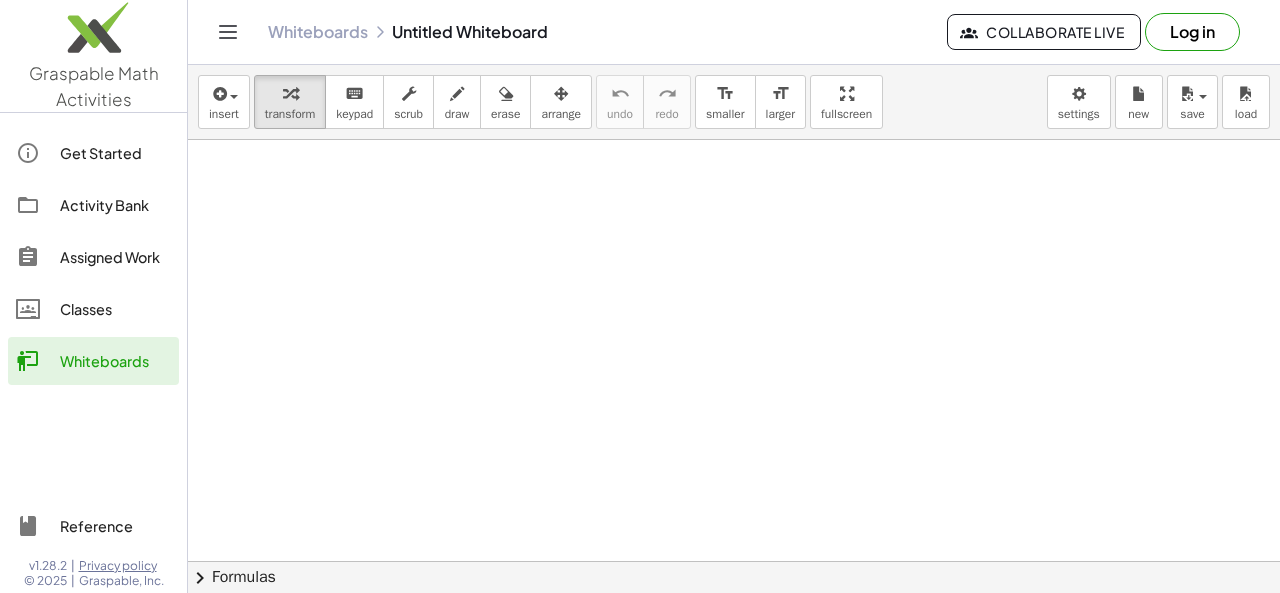 click on "Classes" 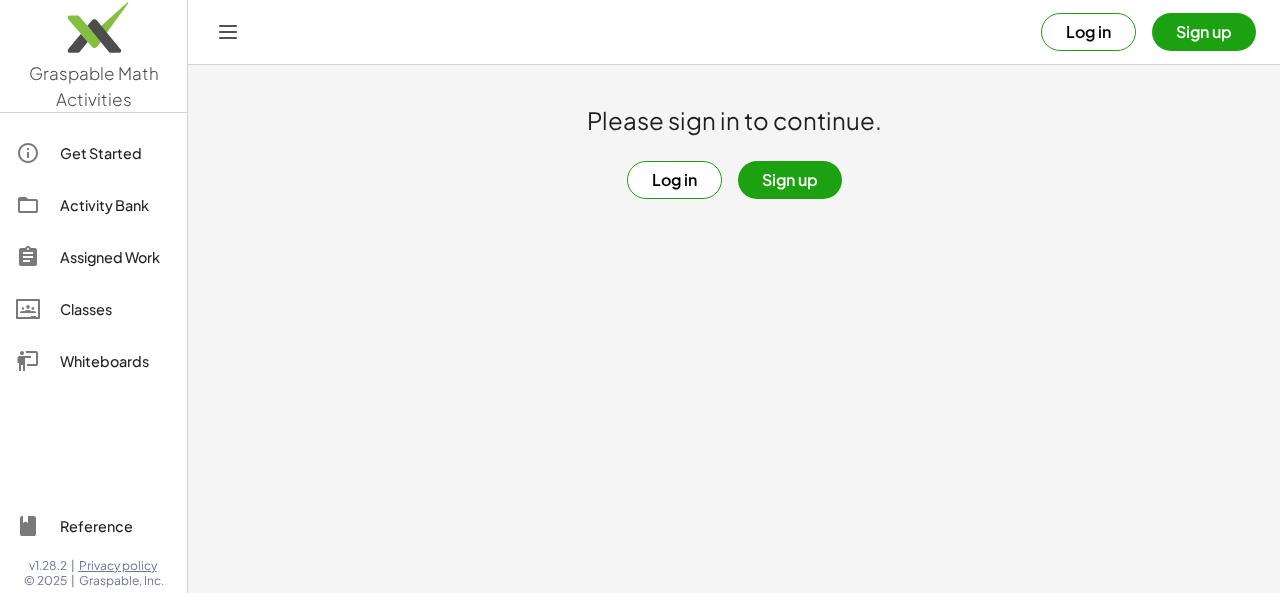 click on "Assigned Work" 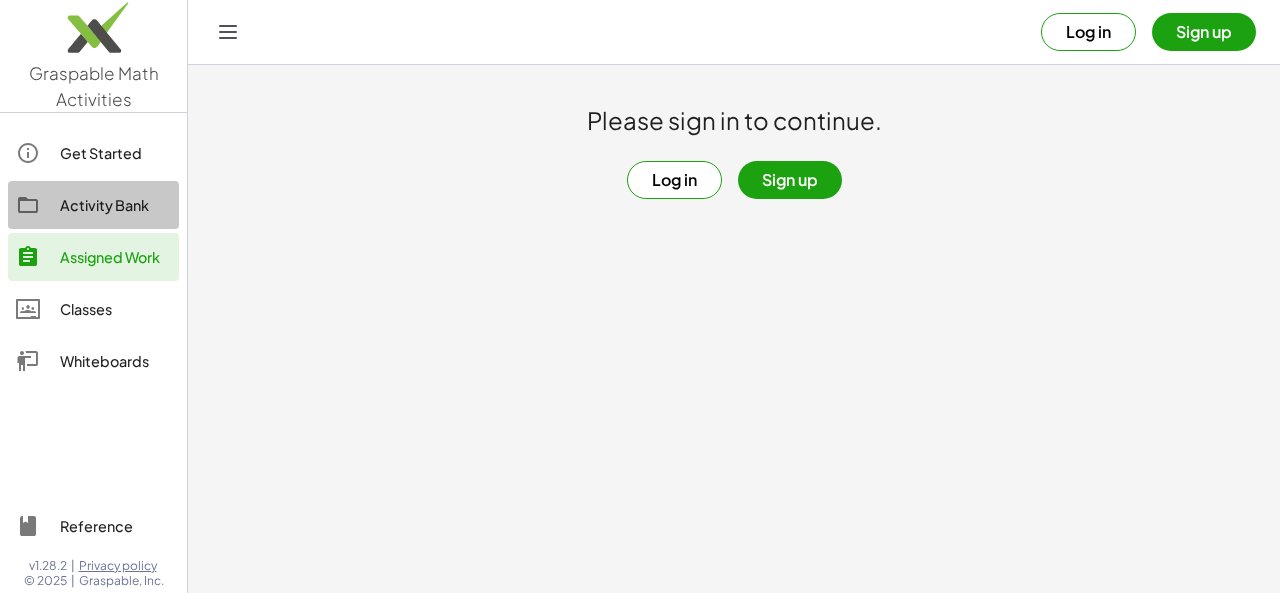 click on "Activity Bank" 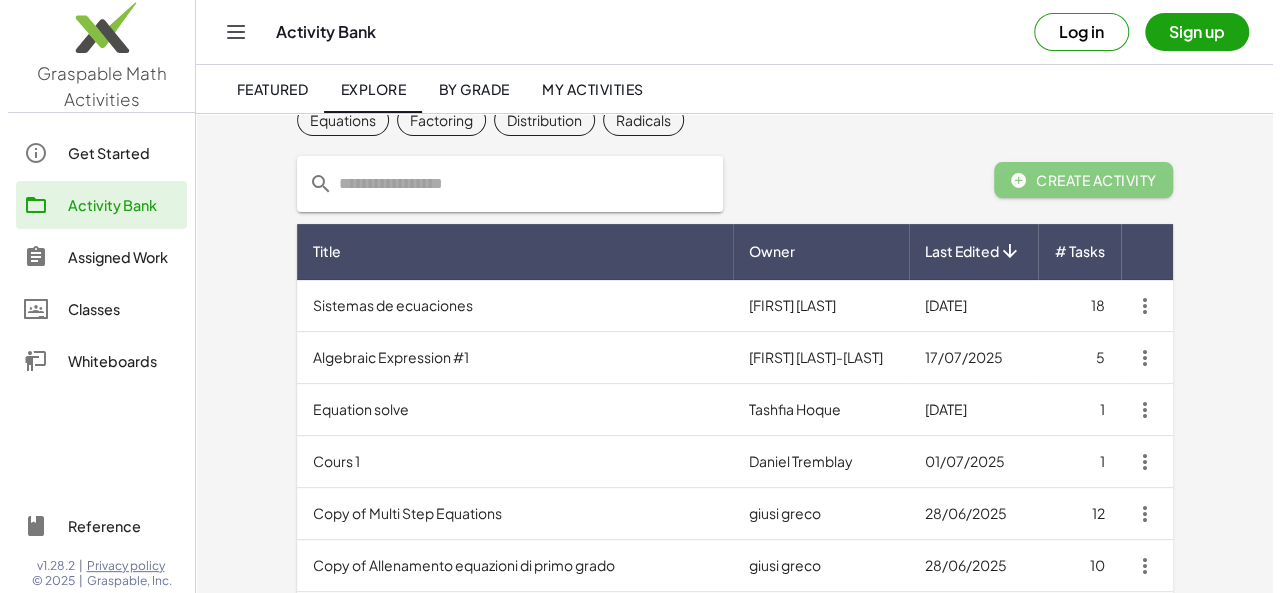 scroll, scrollTop: 0, scrollLeft: 0, axis: both 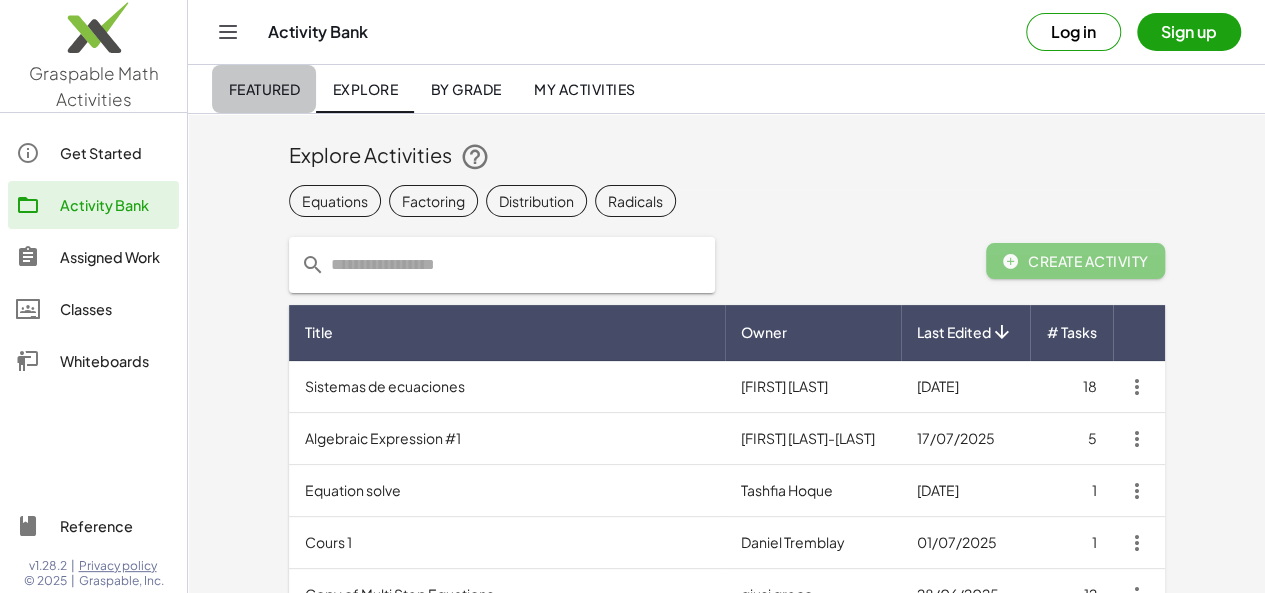 click on "Featured" 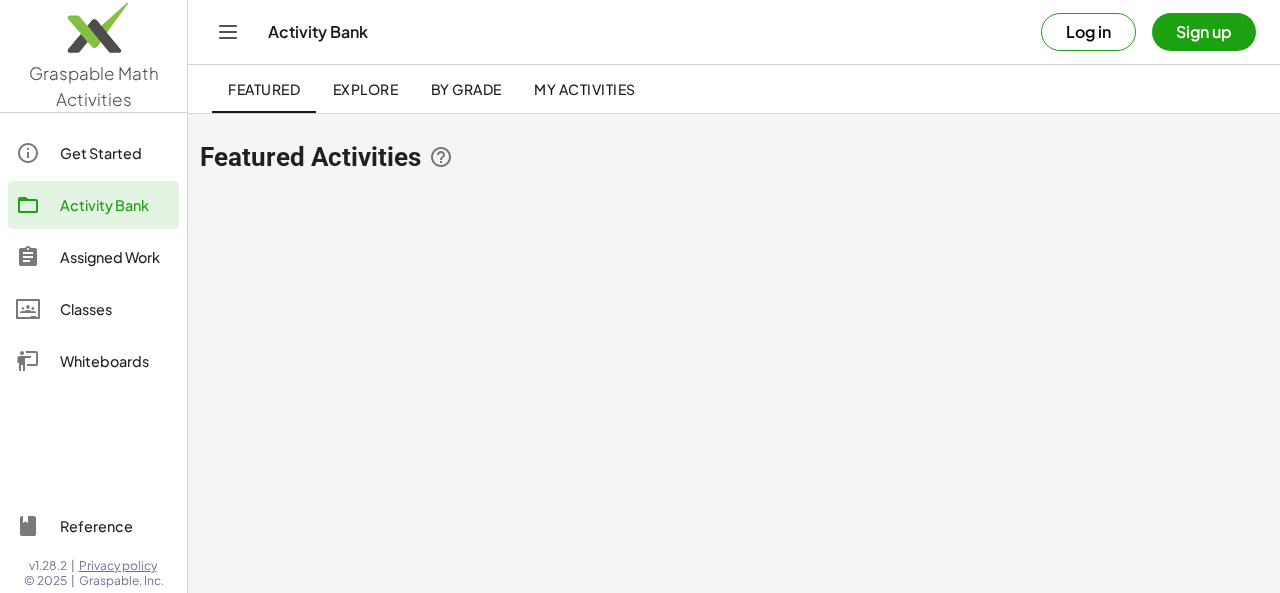 click on "Featured Activities" at bounding box center [734, 157] 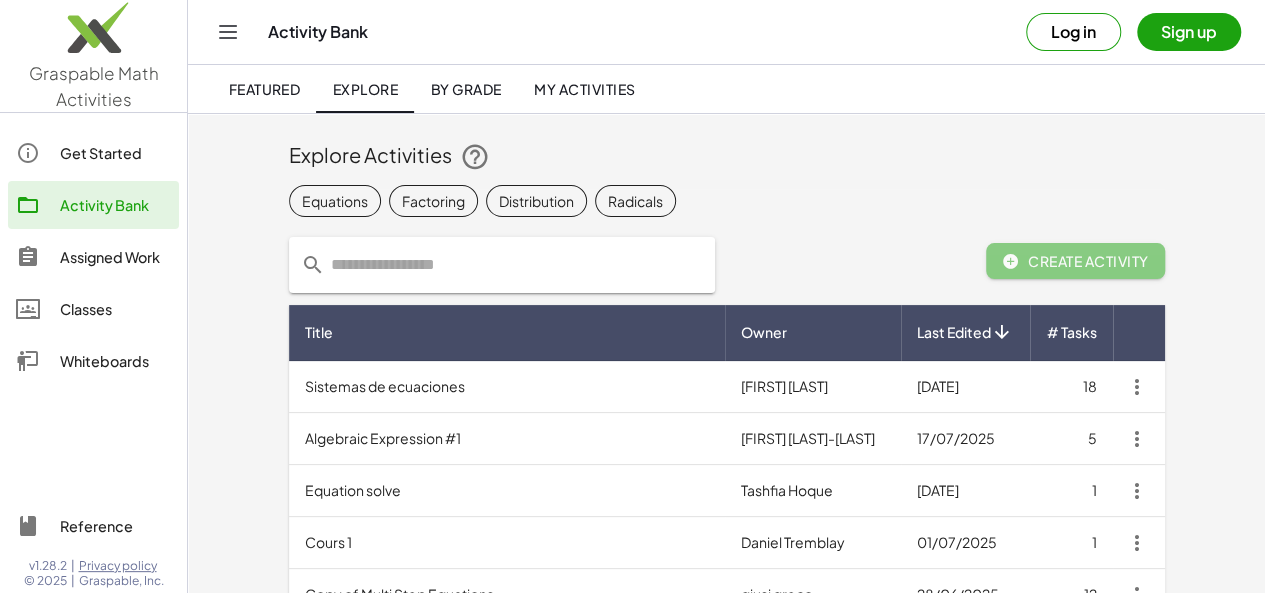 click on "Log in" at bounding box center [1073, 32] 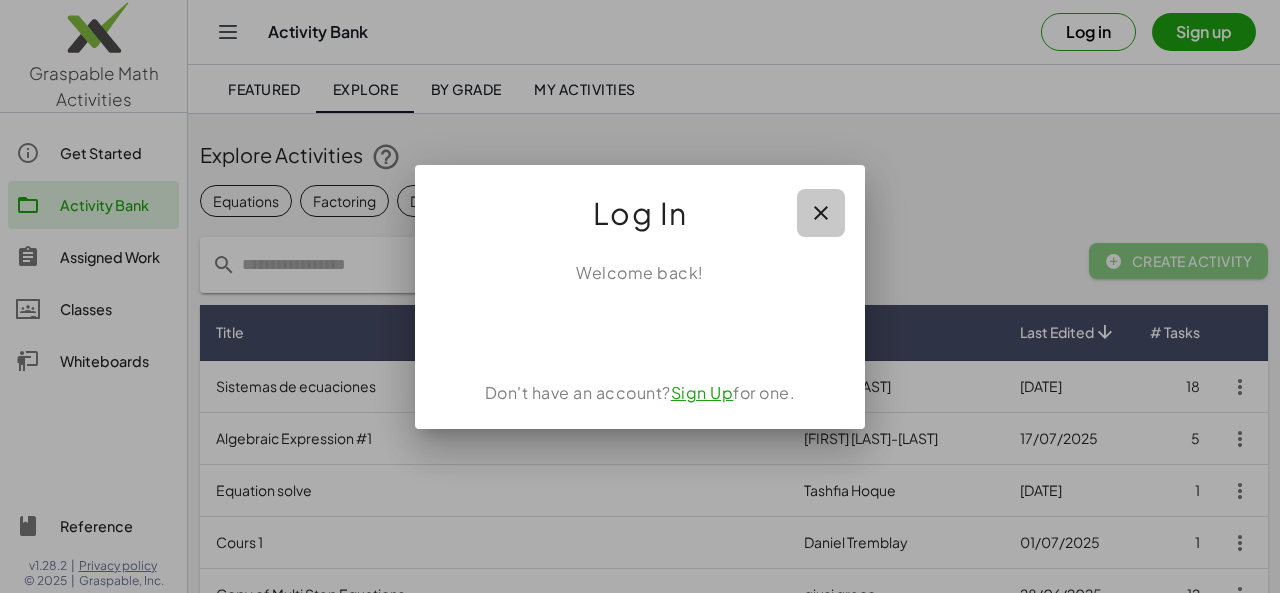 click 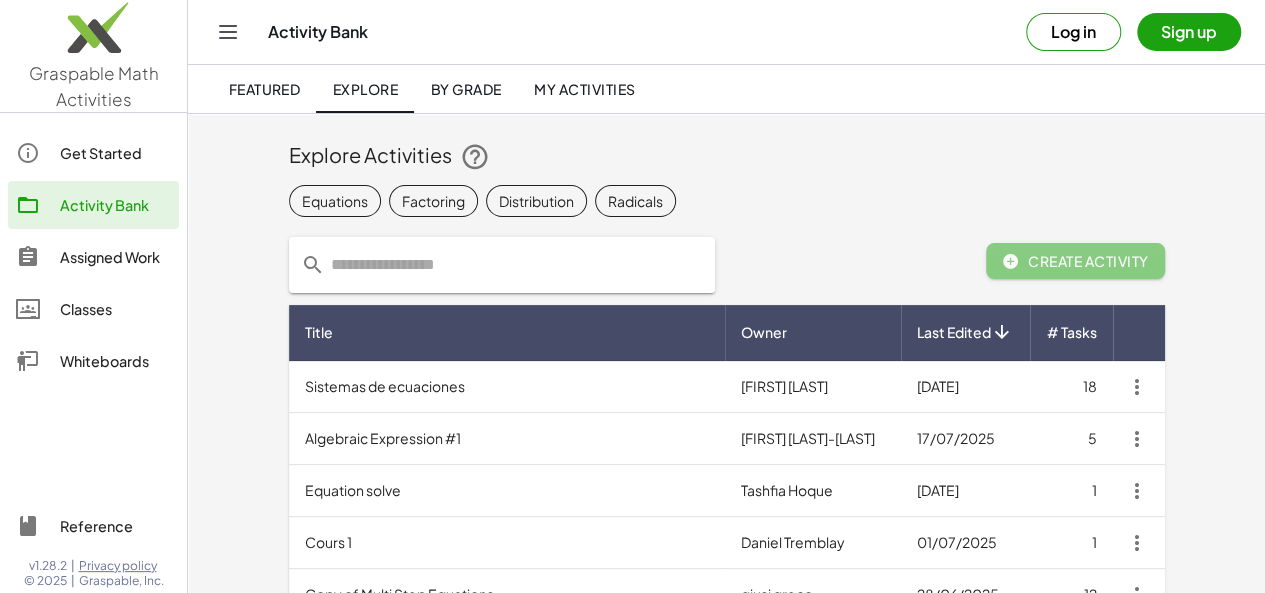 click on "Sign up" at bounding box center (1189, 32) 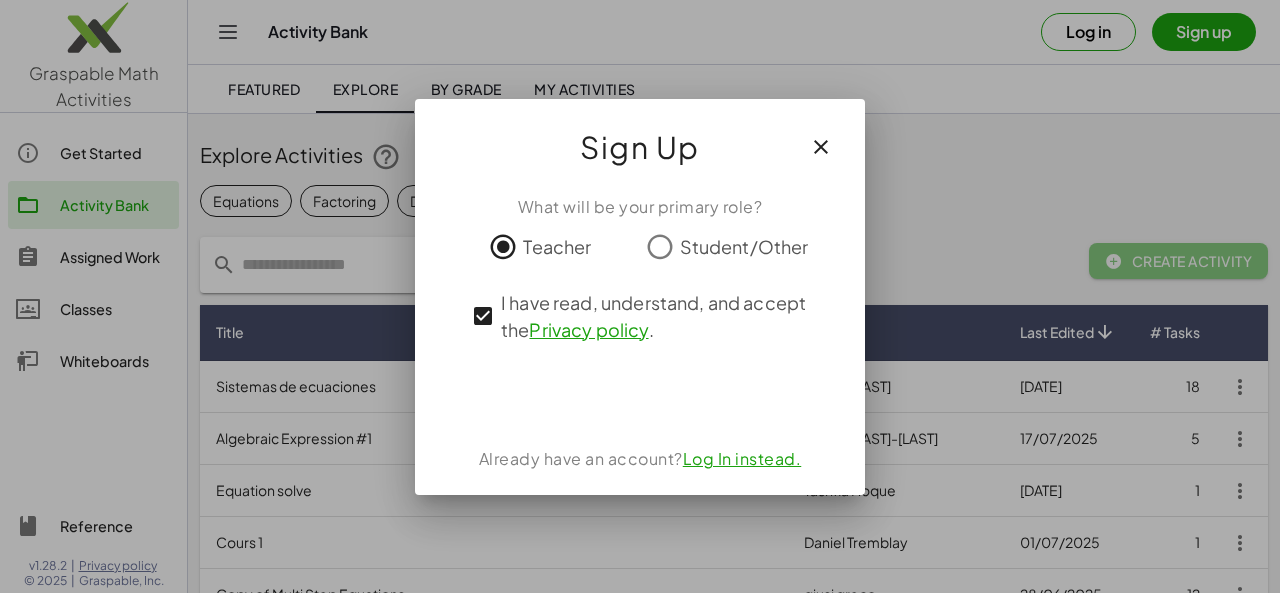 click on "Log In instead." at bounding box center (742, 458) 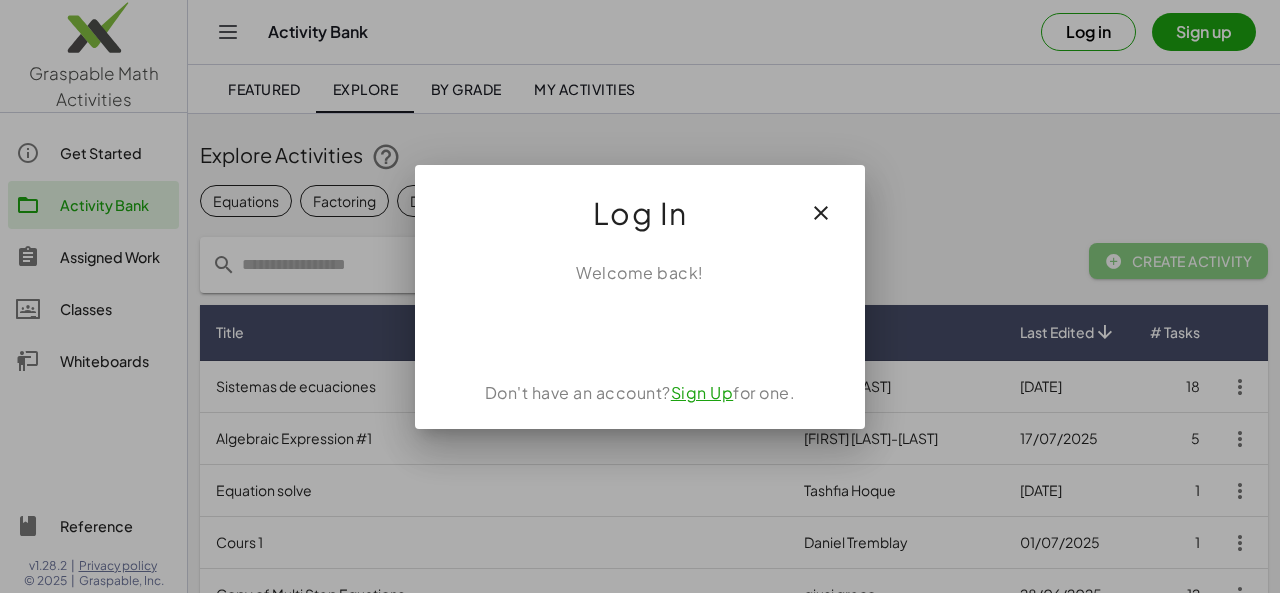 click on "Sign Up" at bounding box center [702, 392] 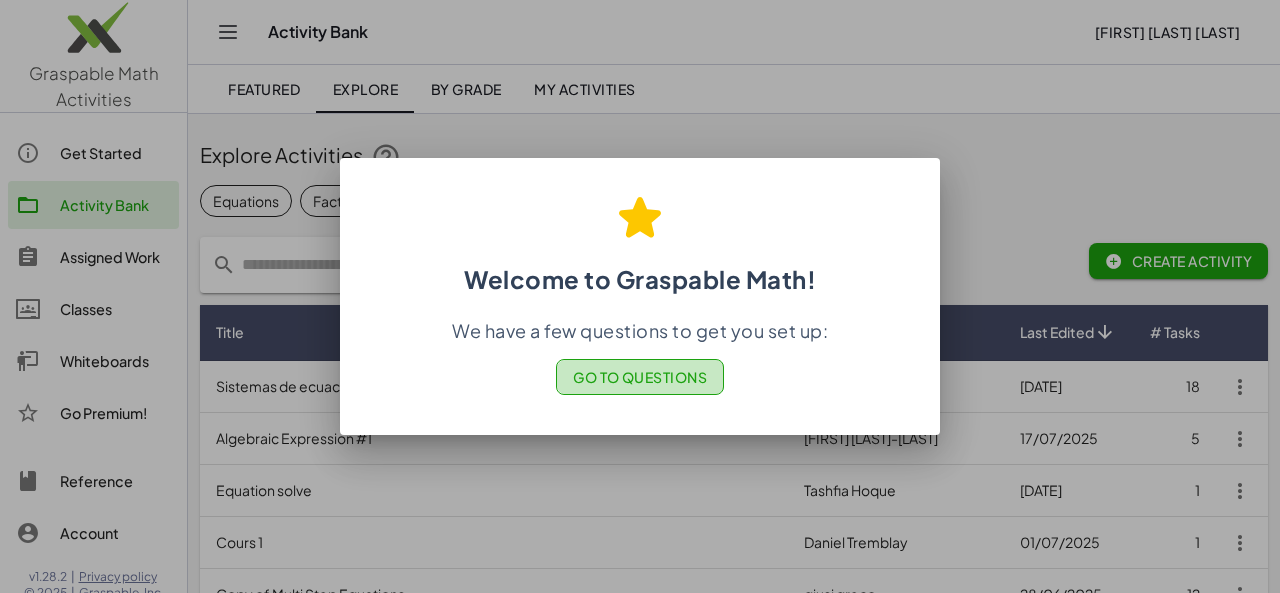 click on "Go to Questions" 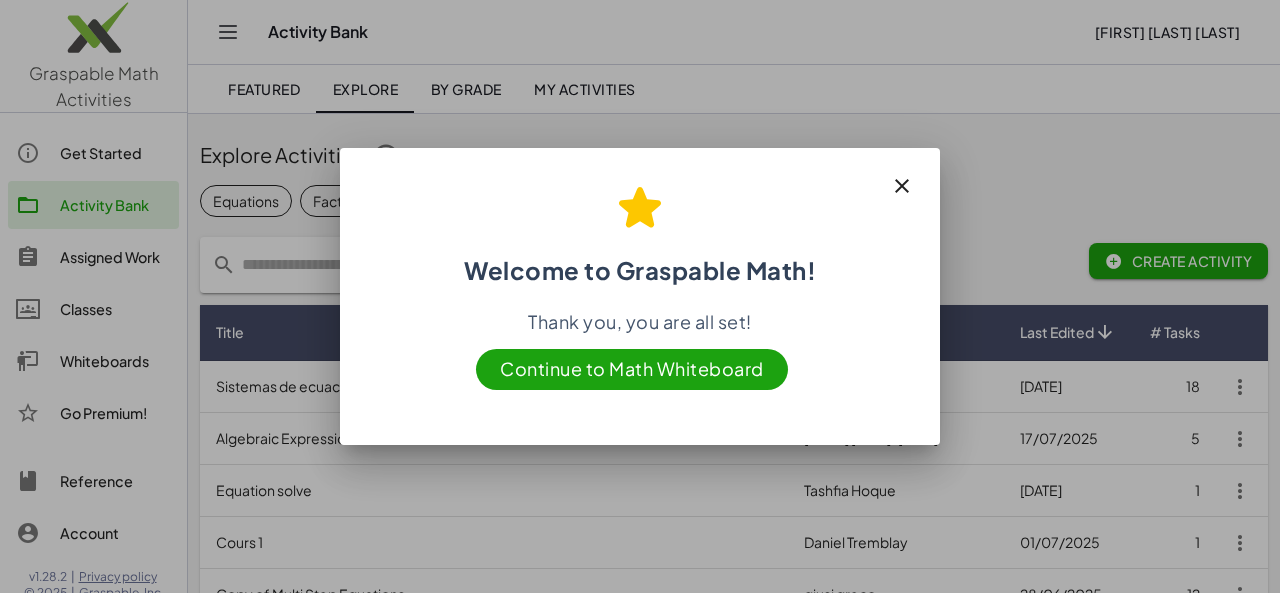 click on "Continue to Math Whiteboard" at bounding box center (632, 369) 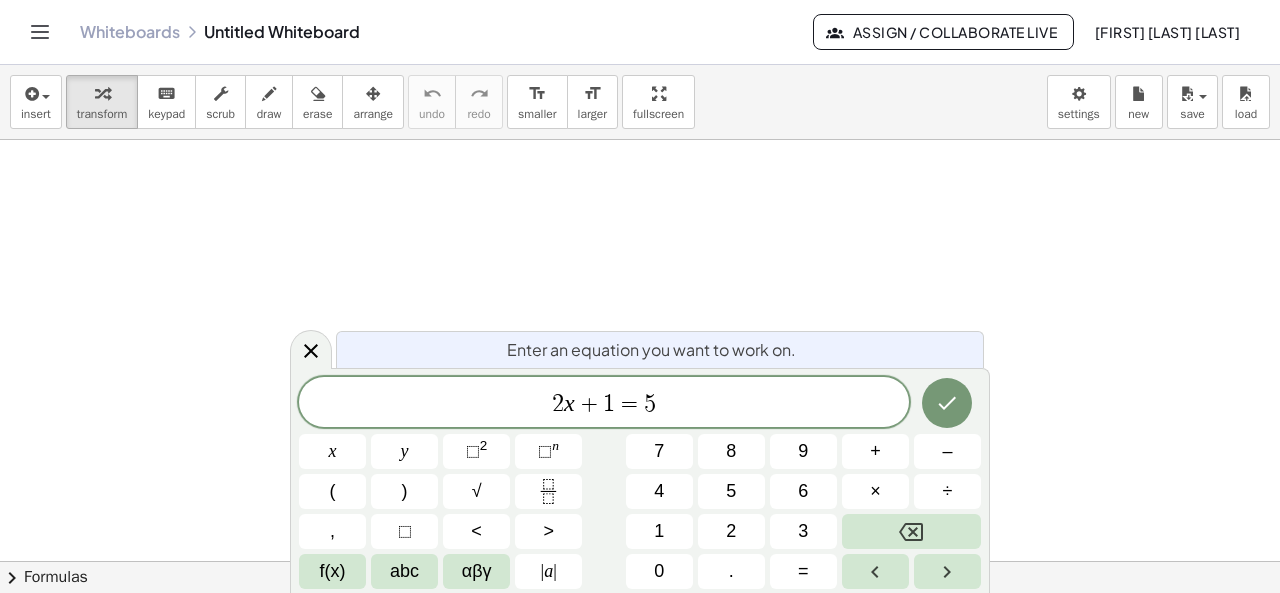 click on "Enter an equation you want to work on. 2 x + 1 = 5 x y ⬚ 2 ⬚ n 7 8 9 + – ( ) √ 4 5 6 × ÷ , ⬚ < > 1 2 3 f(x) abc αβγ | a | 0 . =" at bounding box center [640, 480] 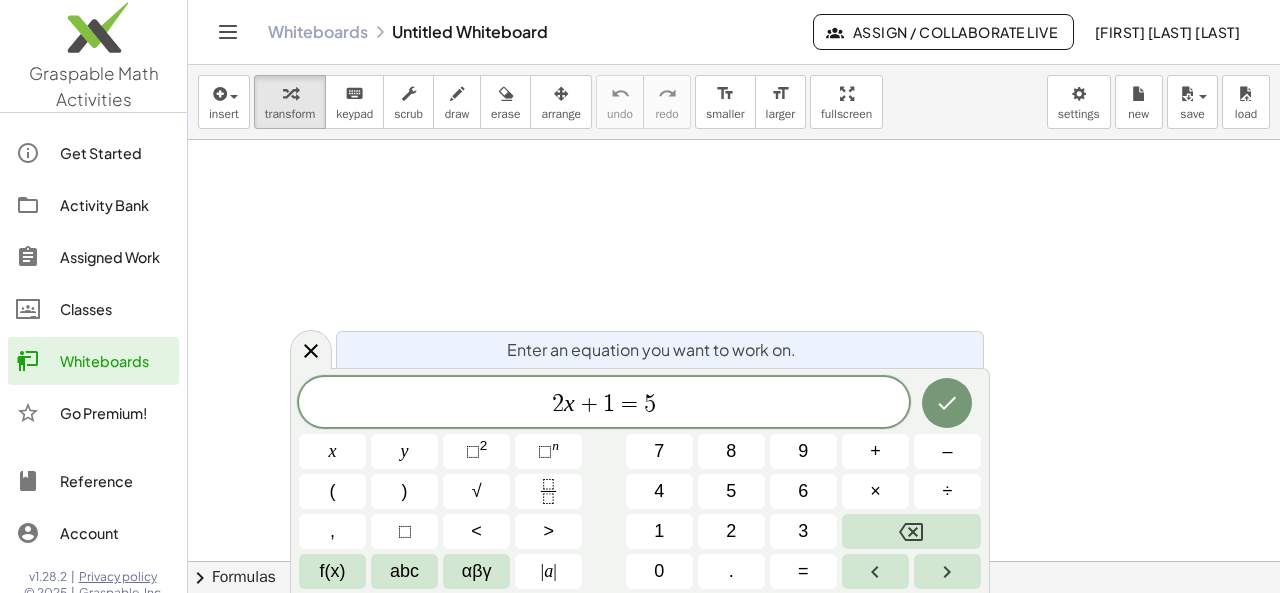 click on "Classes" 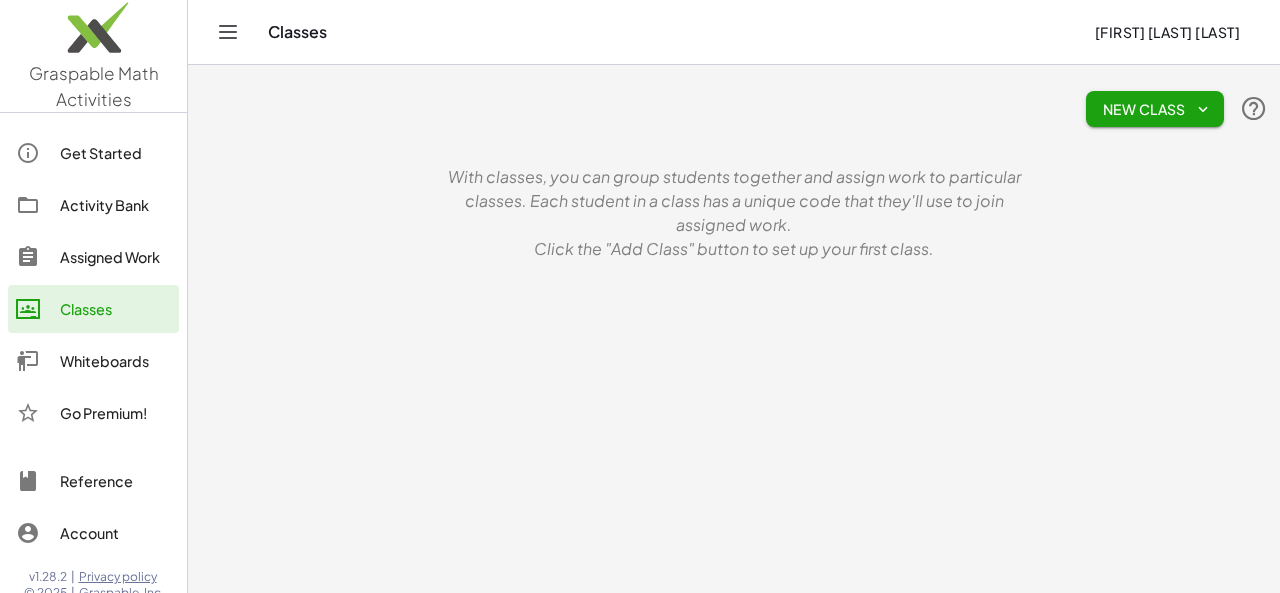 click on "Assigned Work" 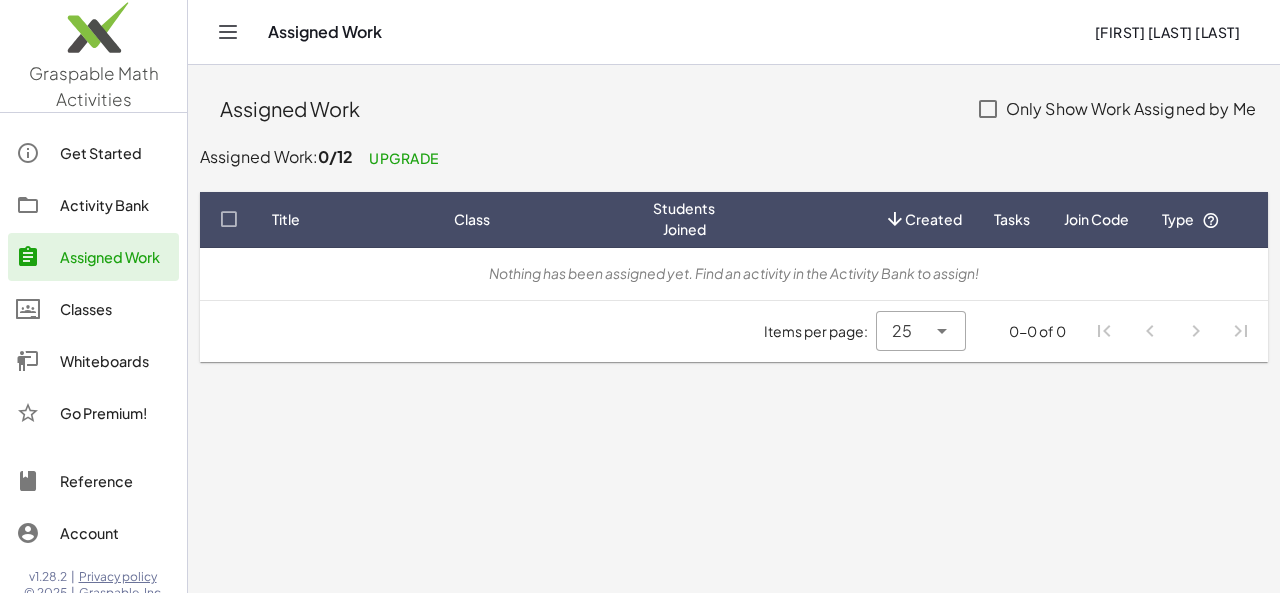 click on "Nothing has been assigned yet. Find an activity in the Activity Bank to assign!" 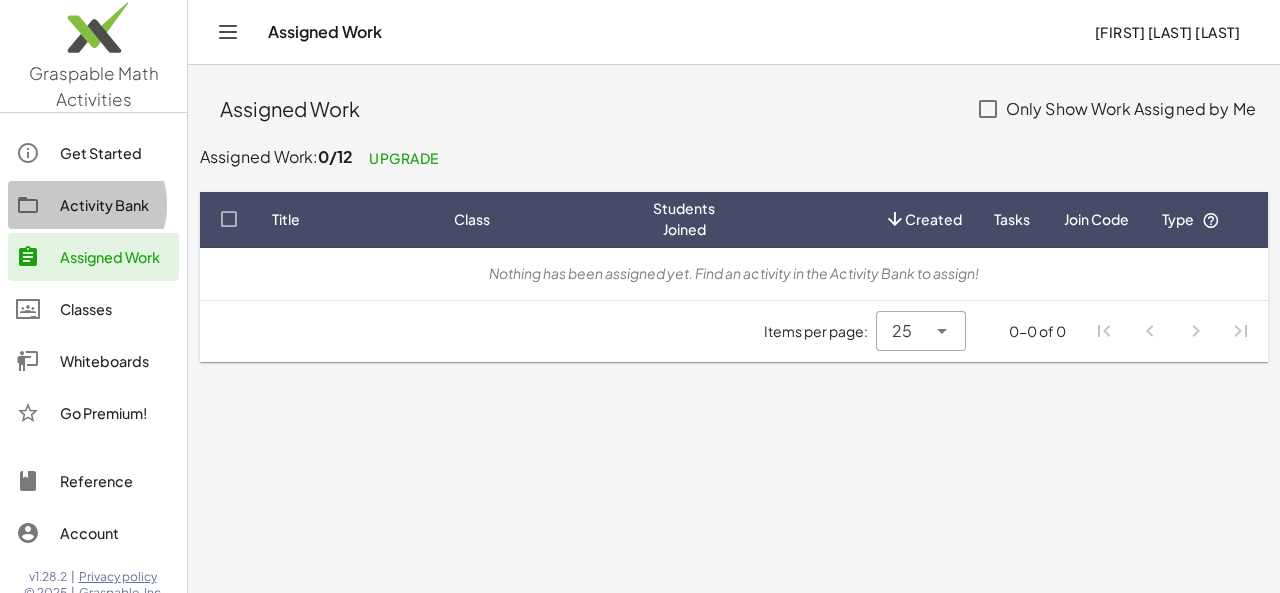 click 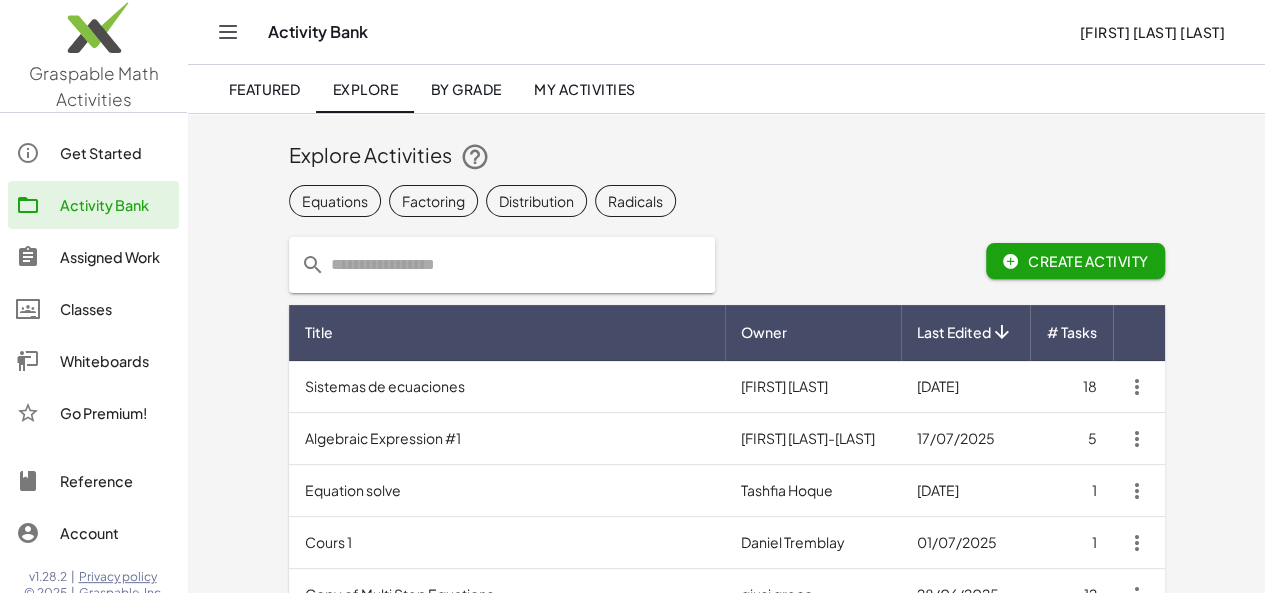 click on "Create Activity" 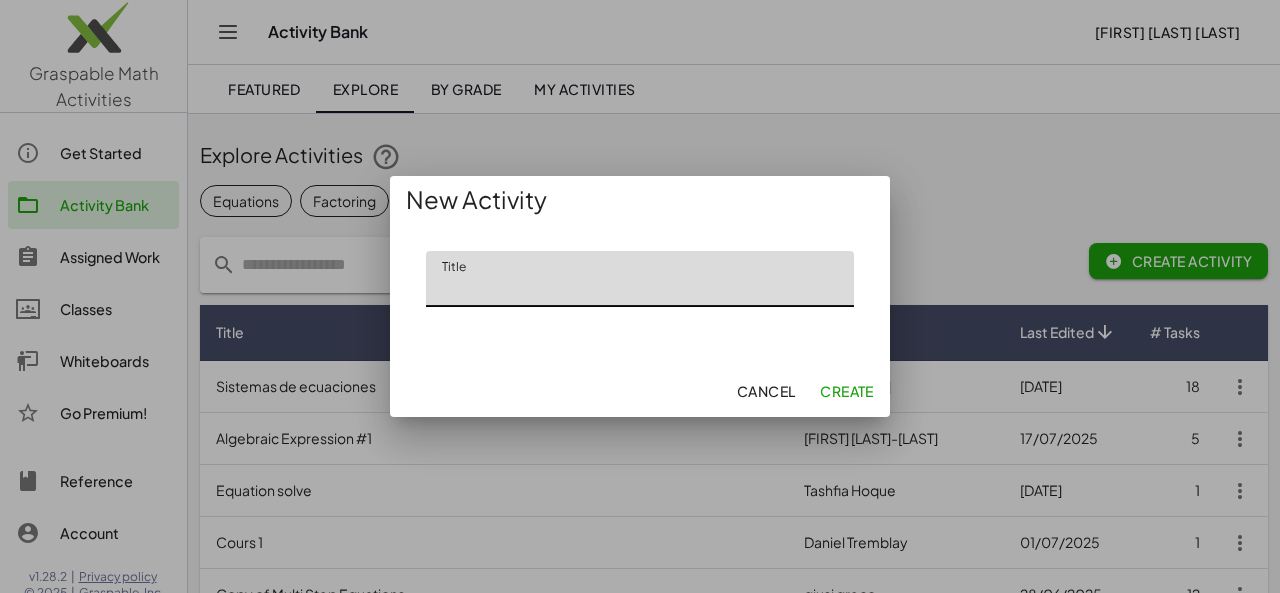 type on "*" 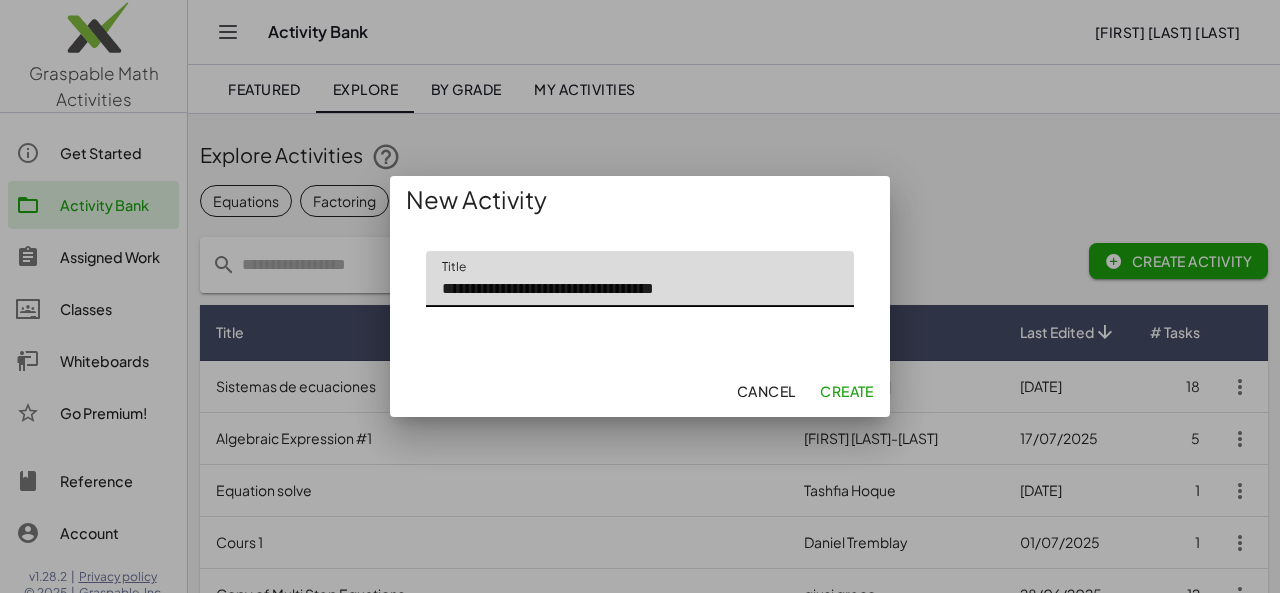 type on "**********" 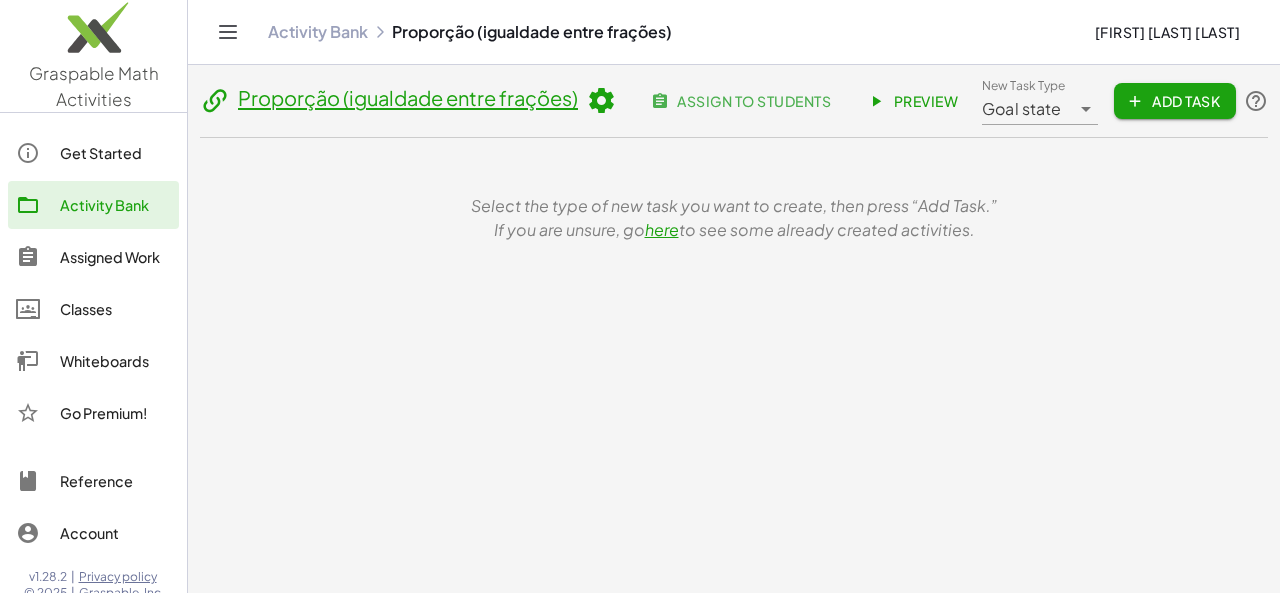 click on "Add Task" 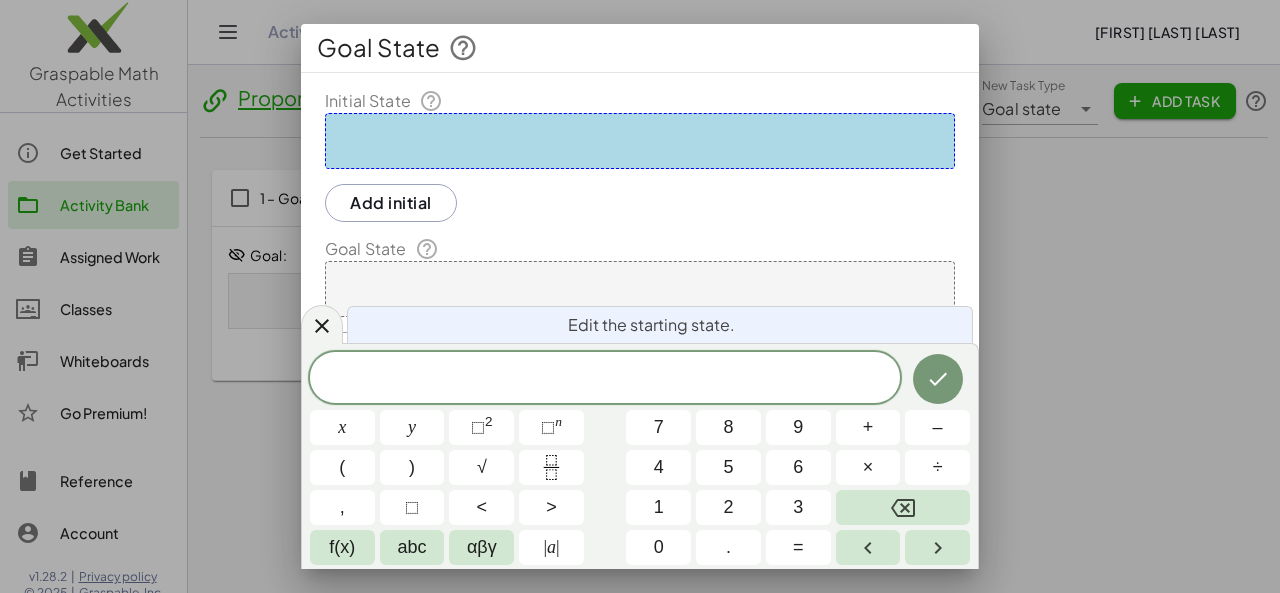 click at bounding box center [640, 141] 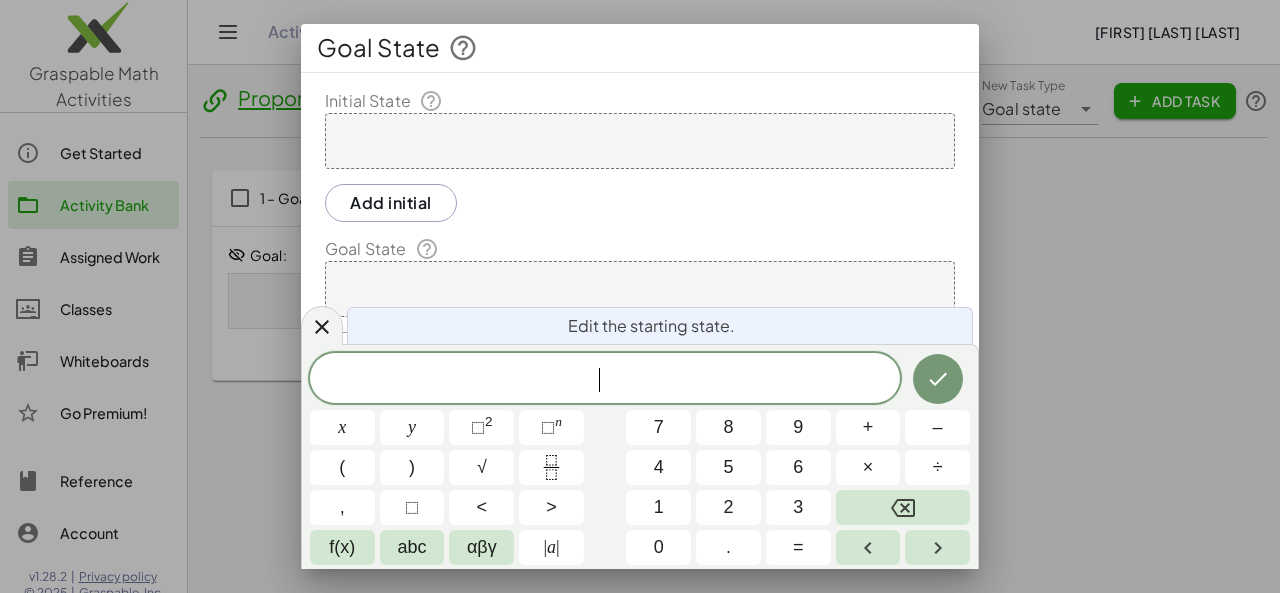 click at bounding box center (640, 296) 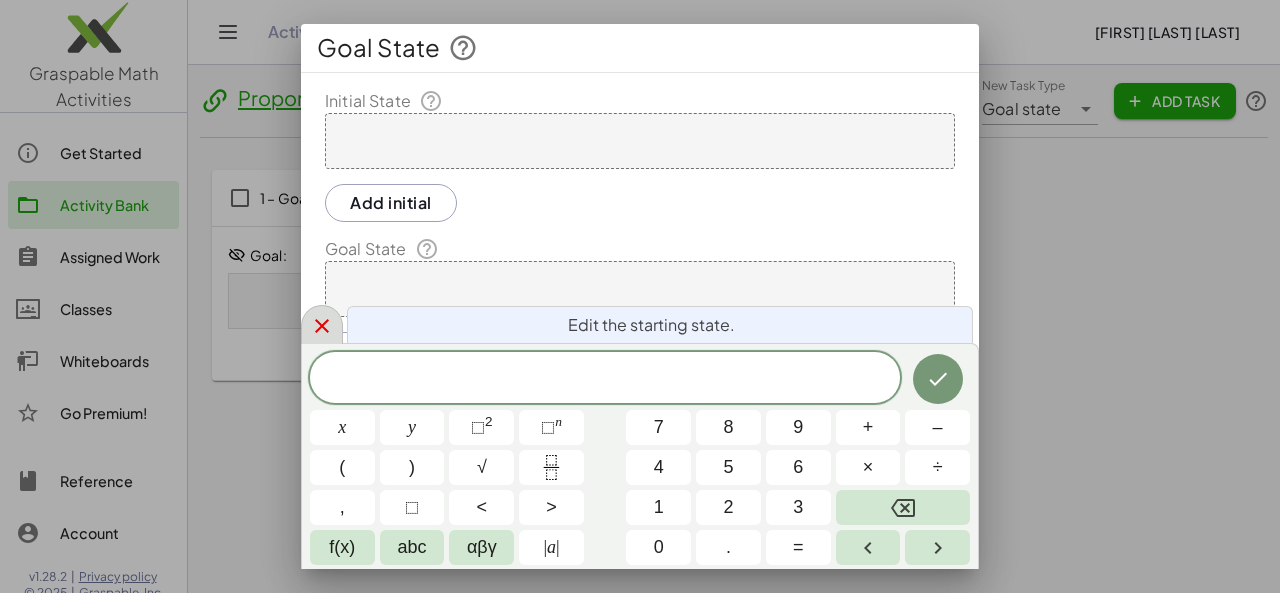 click 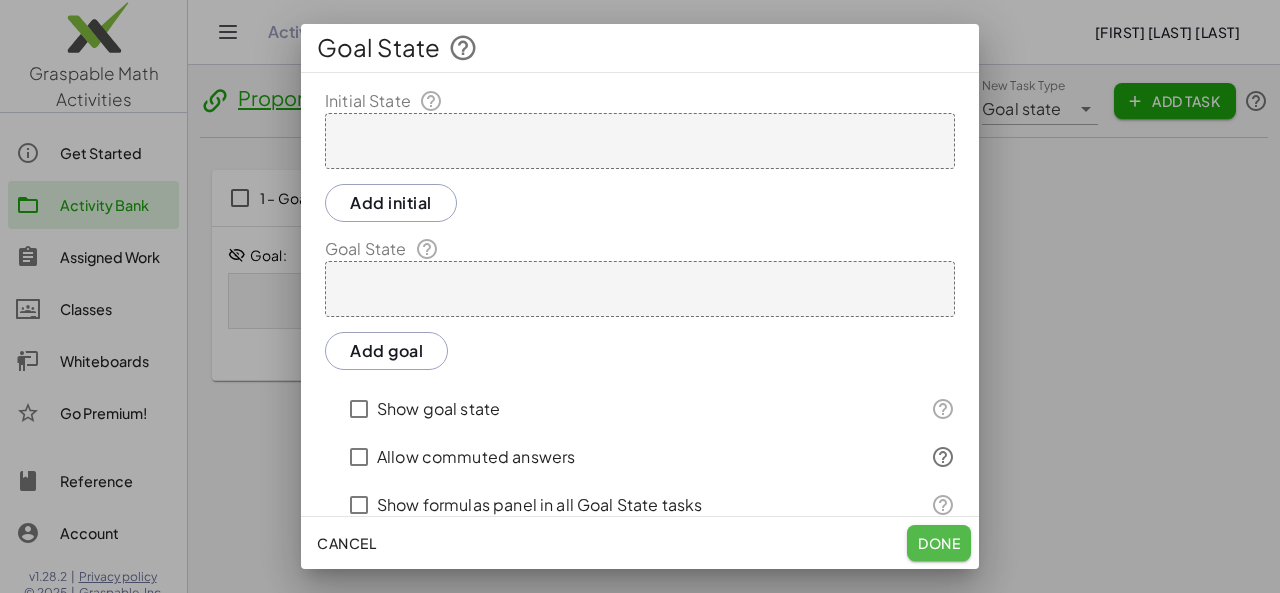 click on "Done" 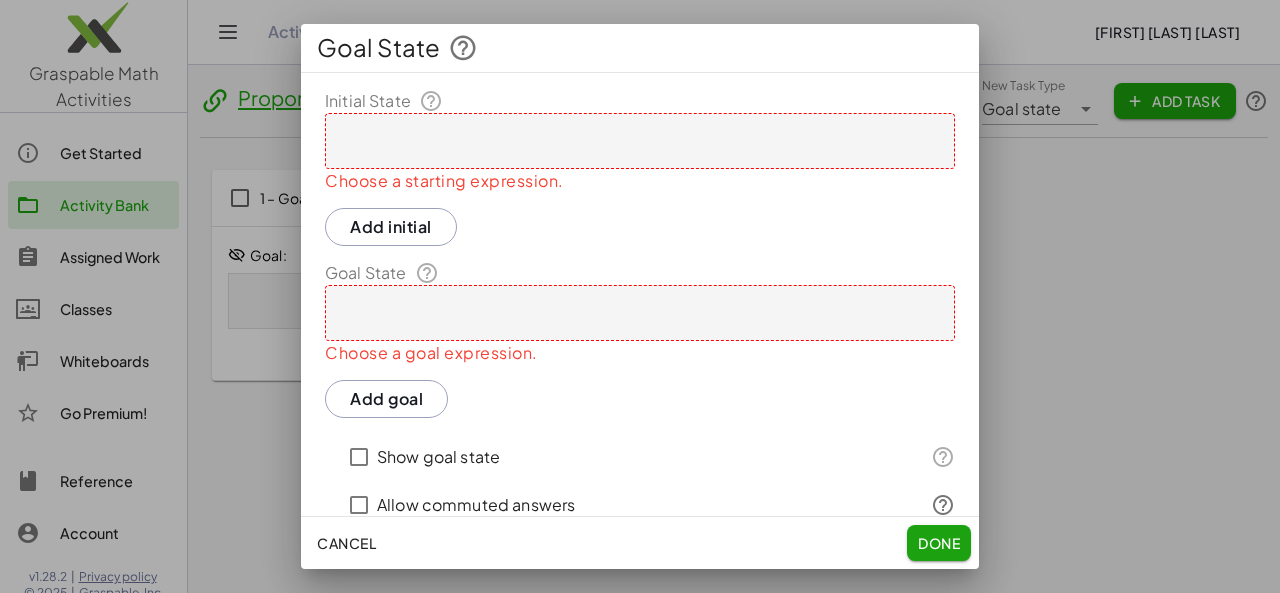 click on "Goal State" 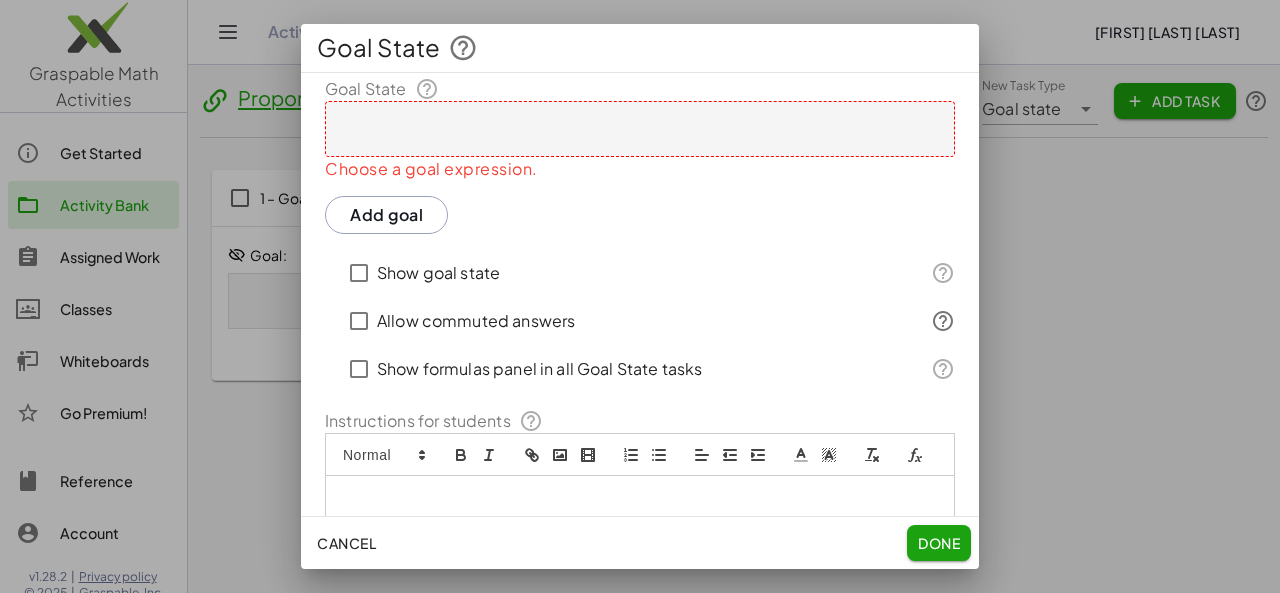 scroll, scrollTop: 274, scrollLeft: 0, axis: vertical 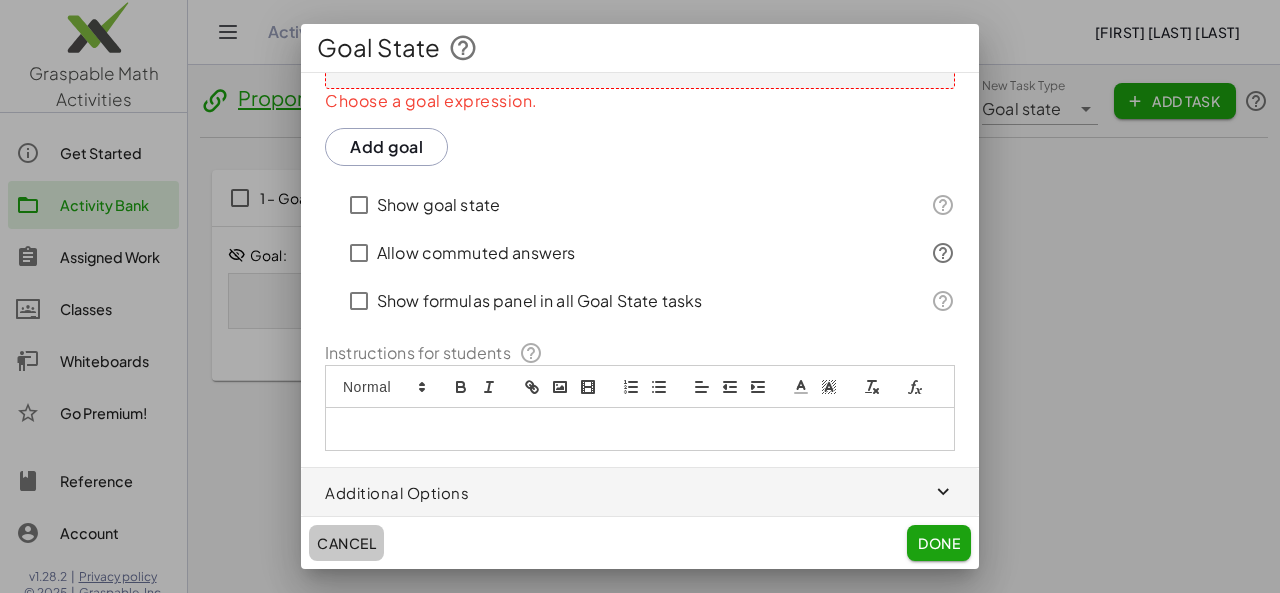 click on "Cancel" 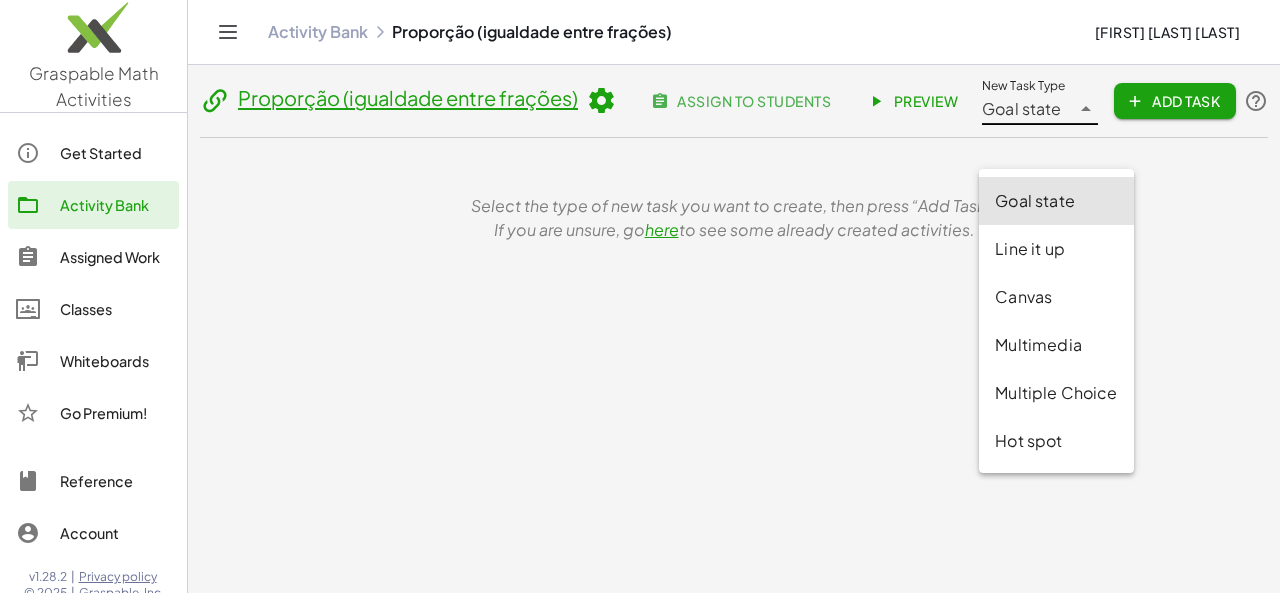click on "Goal state" at bounding box center [1022, 109] 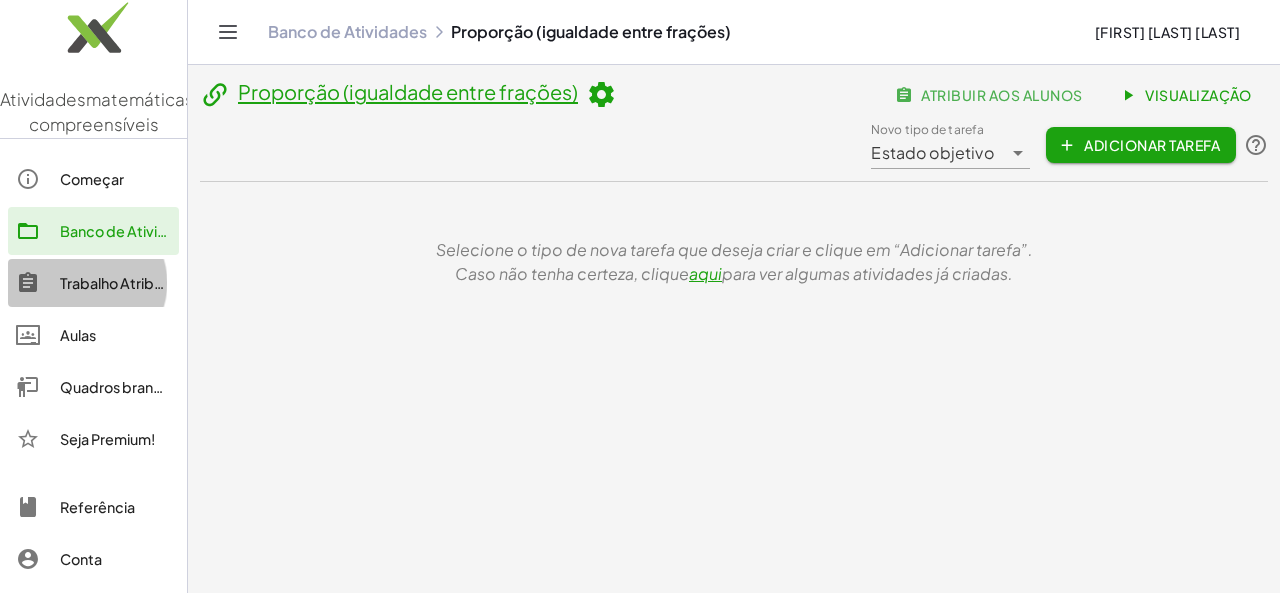 click on "Trabalho Atribuído" at bounding box center [122, 283] 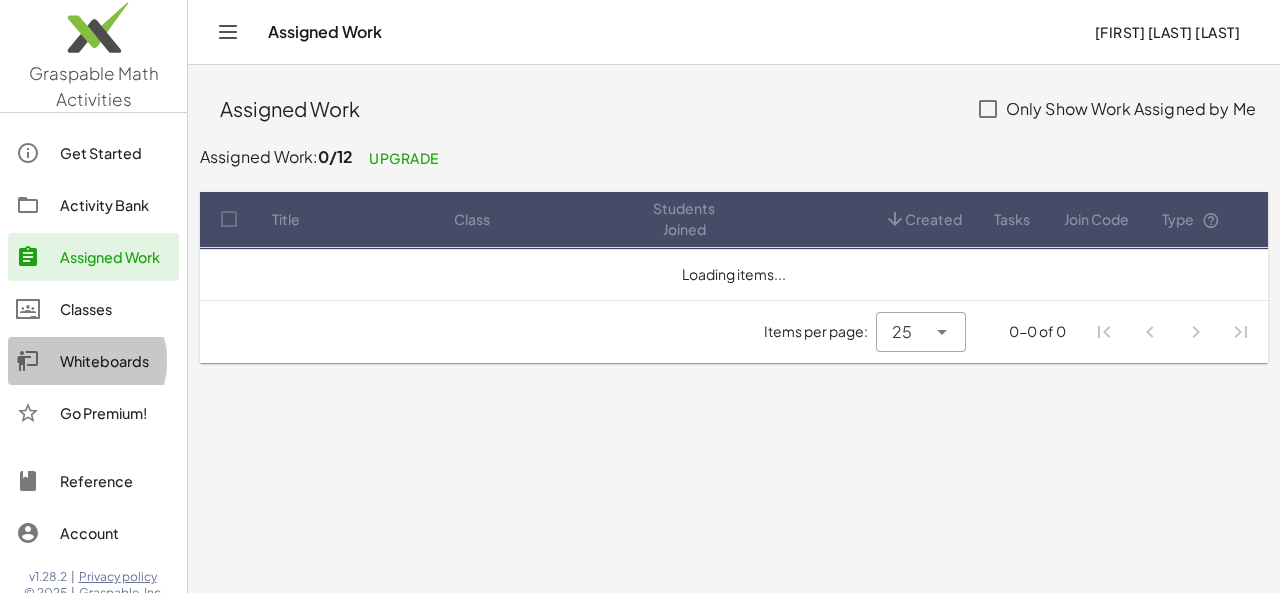 click on "Whiteboards" 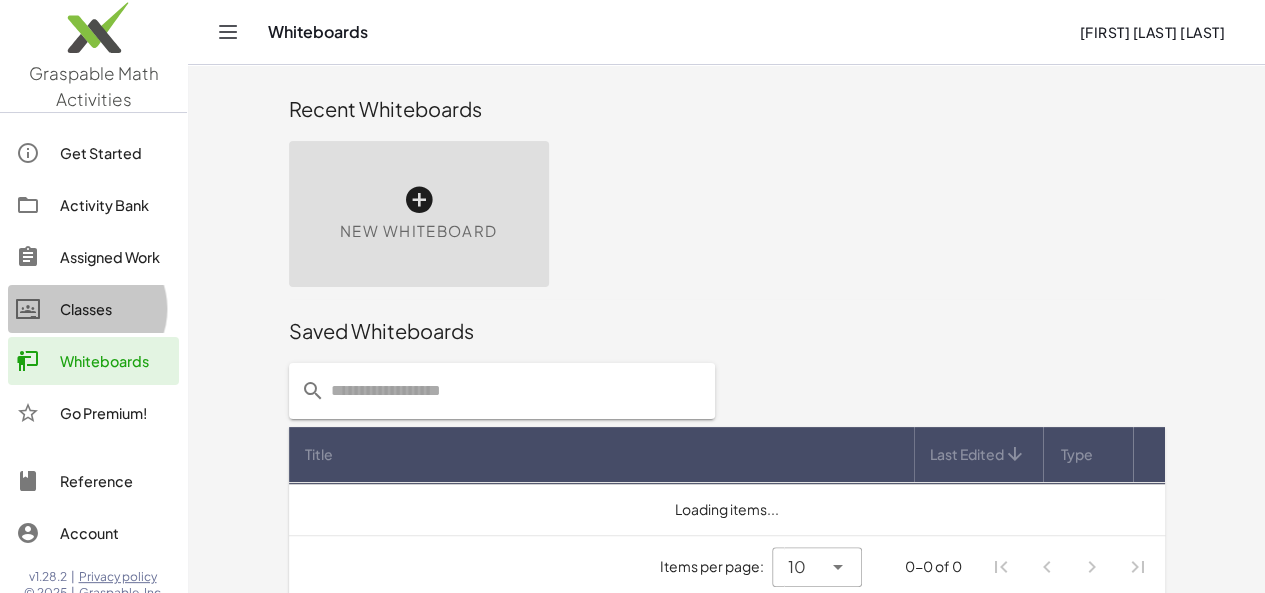 click on "Classes" 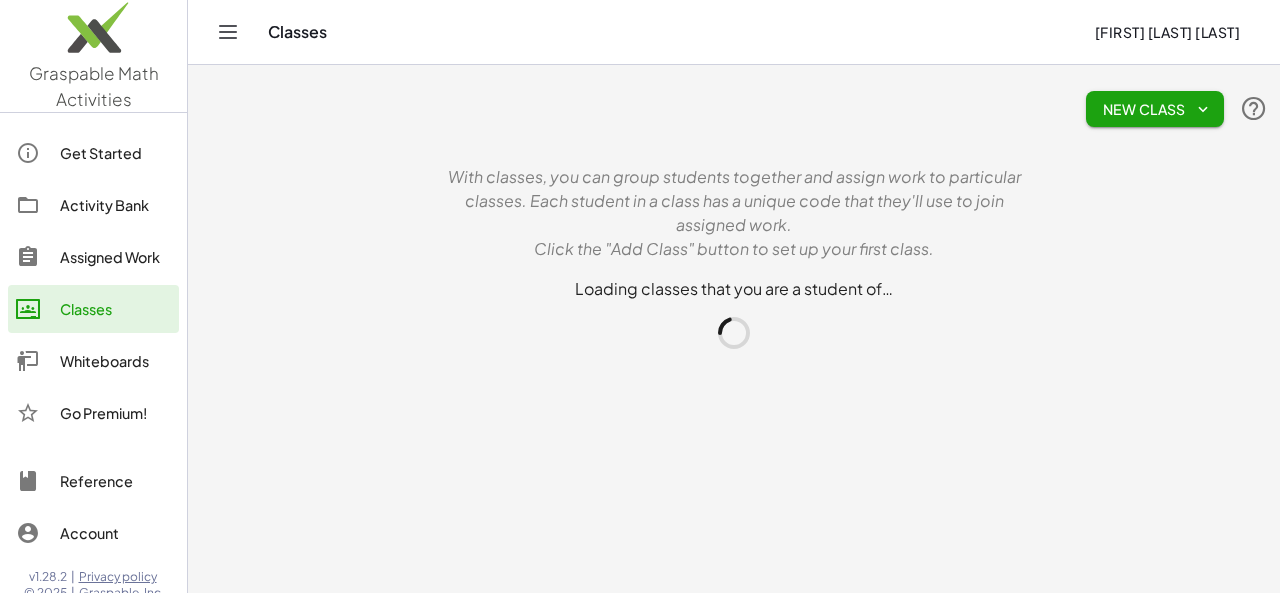 click on "Assigned Work" 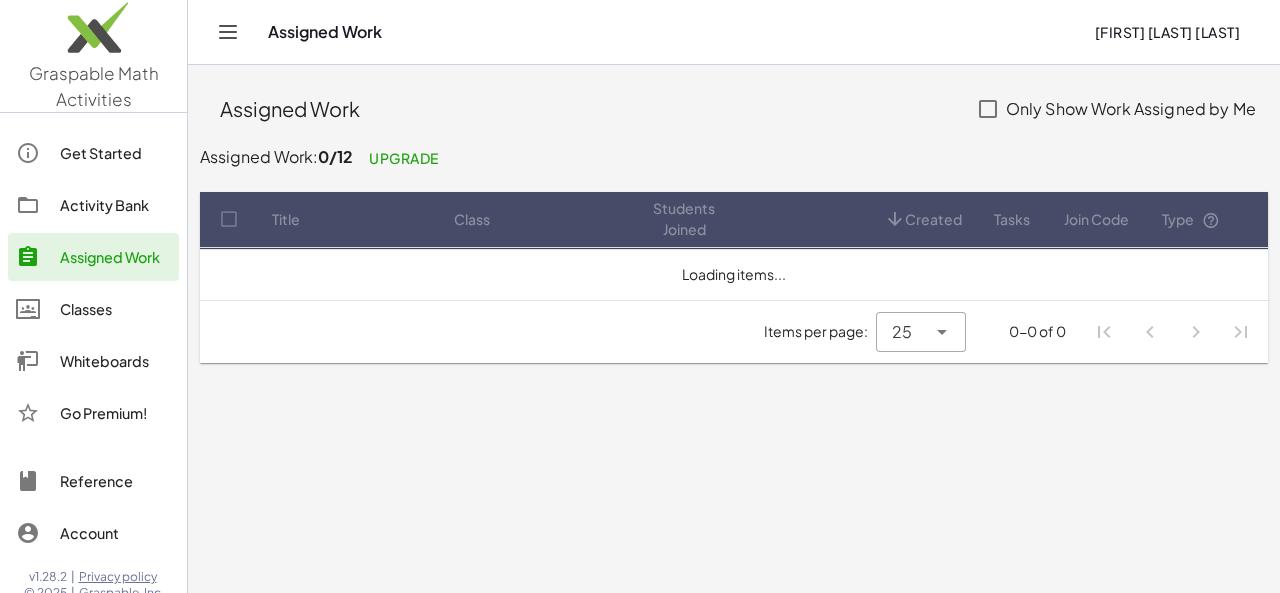 click on "Activity Bank" 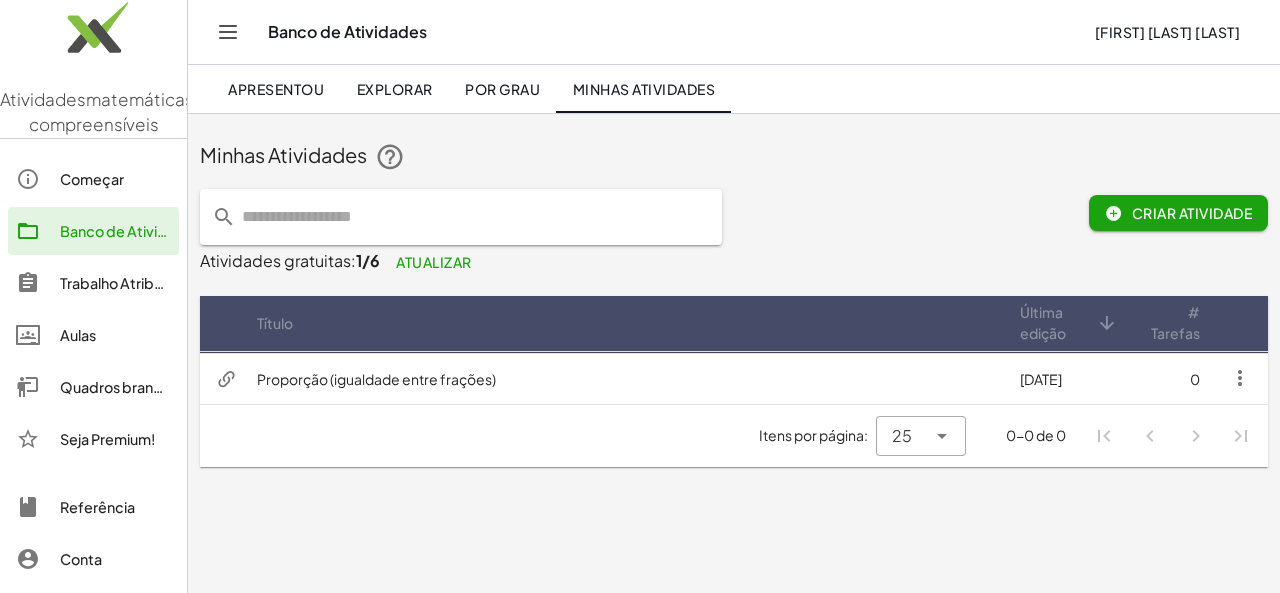 click on "matemáticas compreensíveis" at bounding box center (112, 112) 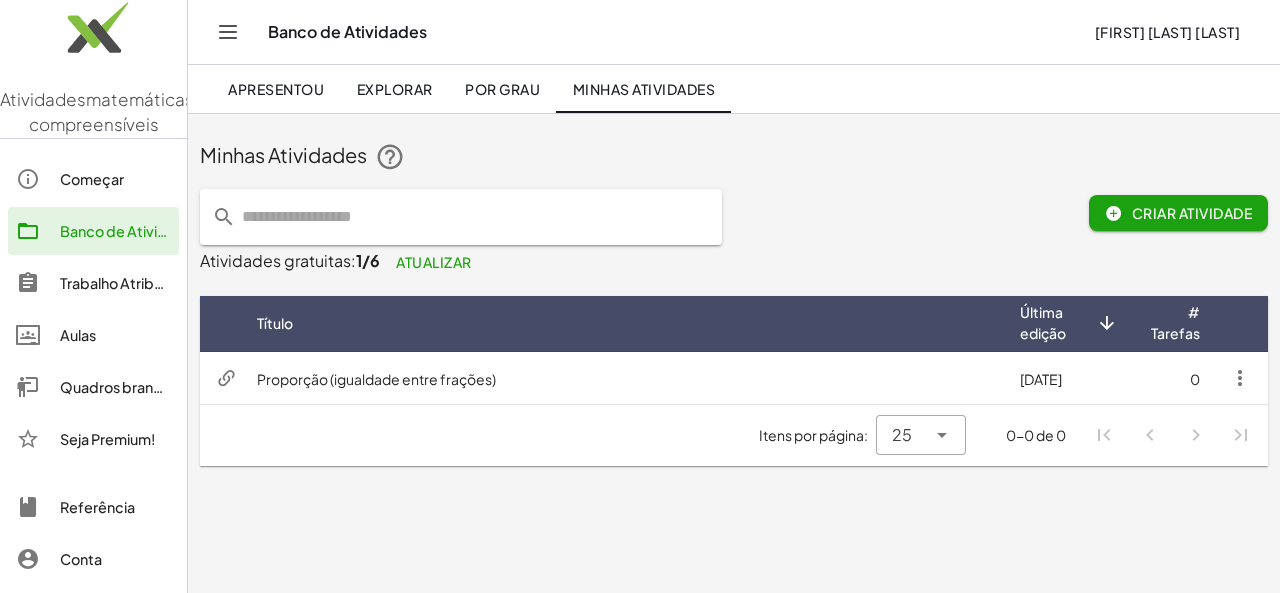 click on "Quadros brancos" at bounding box center (119, 387) 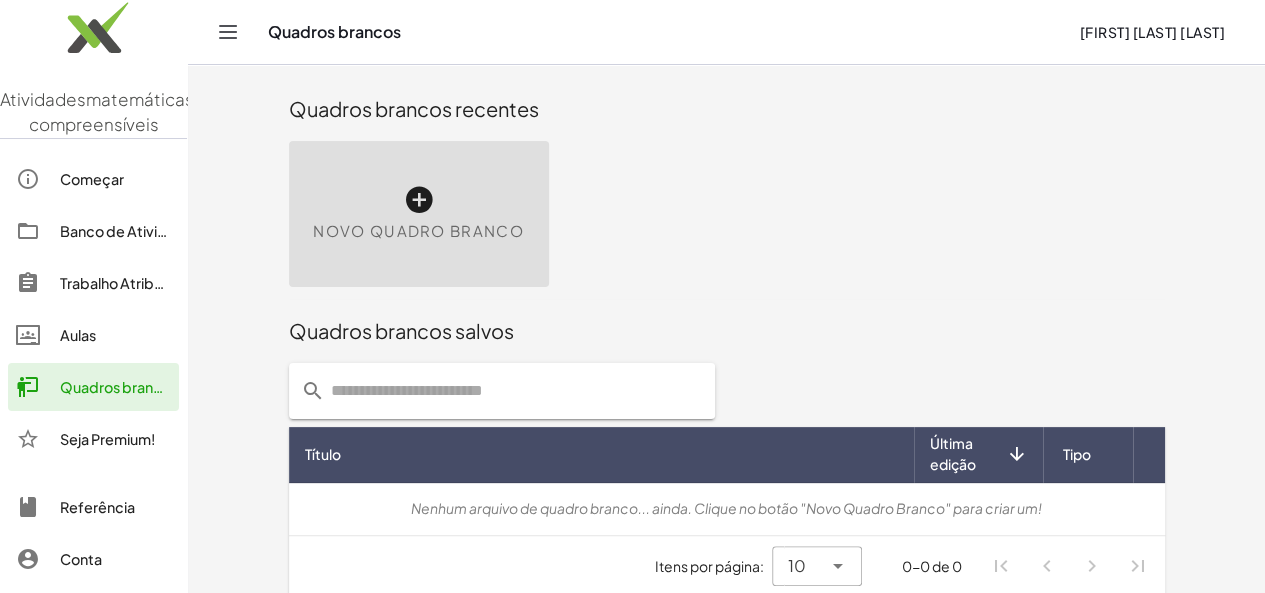 click on "Aulas" 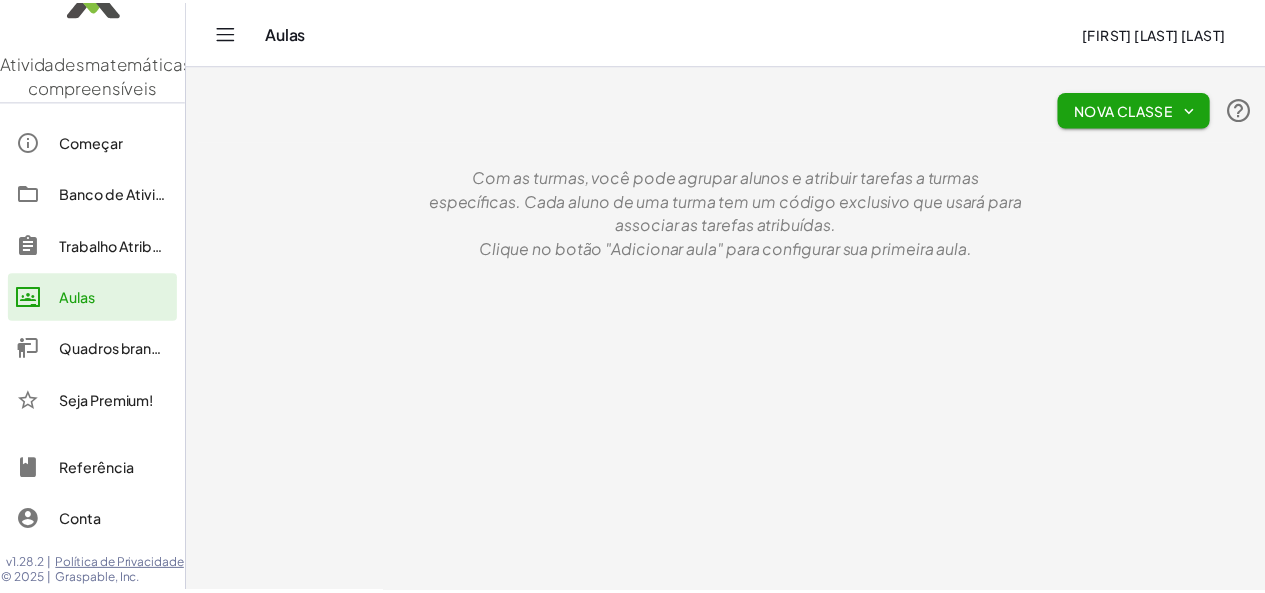 scroll, scrollTop: 77, scrollLeft: 0, axis: vertical 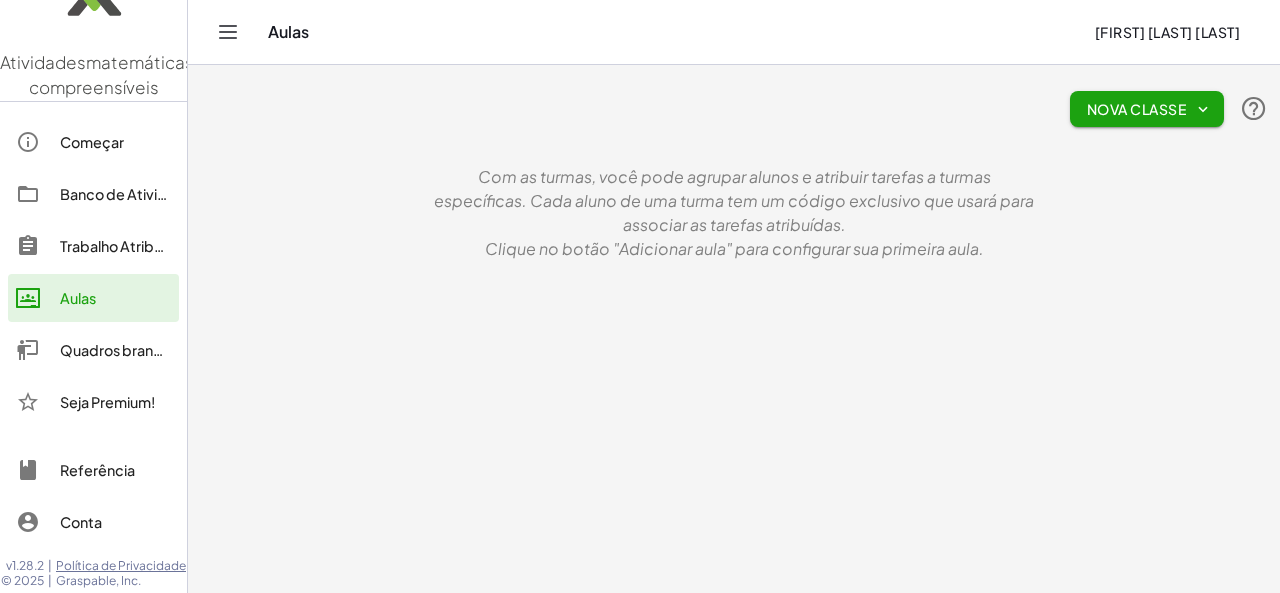 click on "Banco de Atividades" at bounding box center [130, 194] 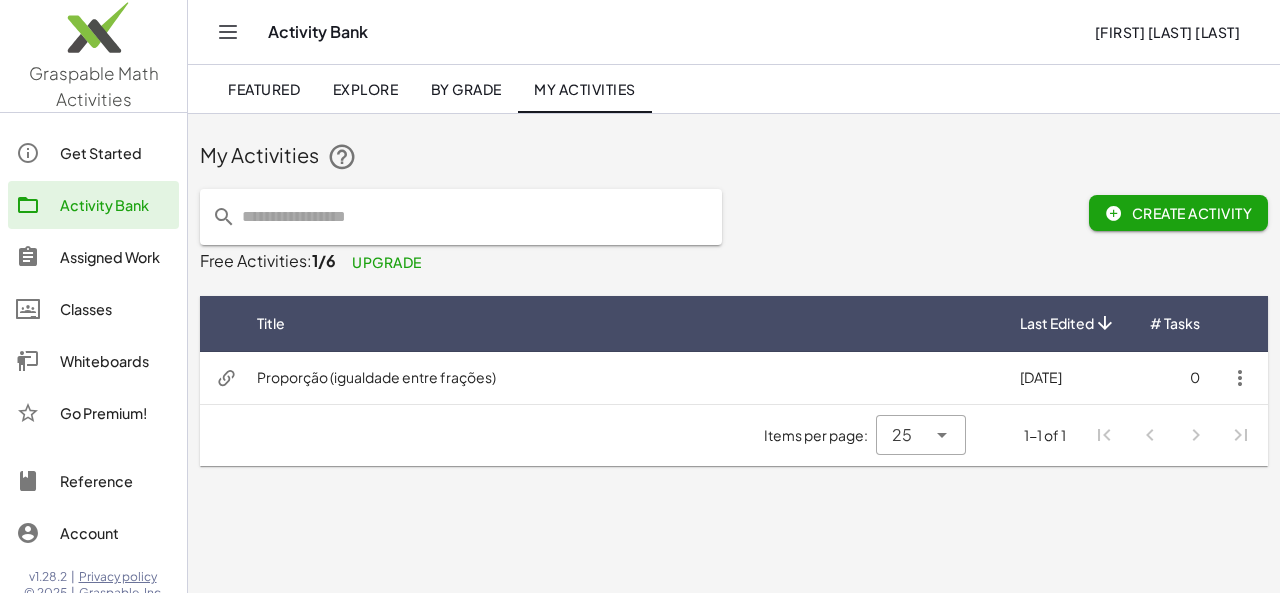 click on "Featured" 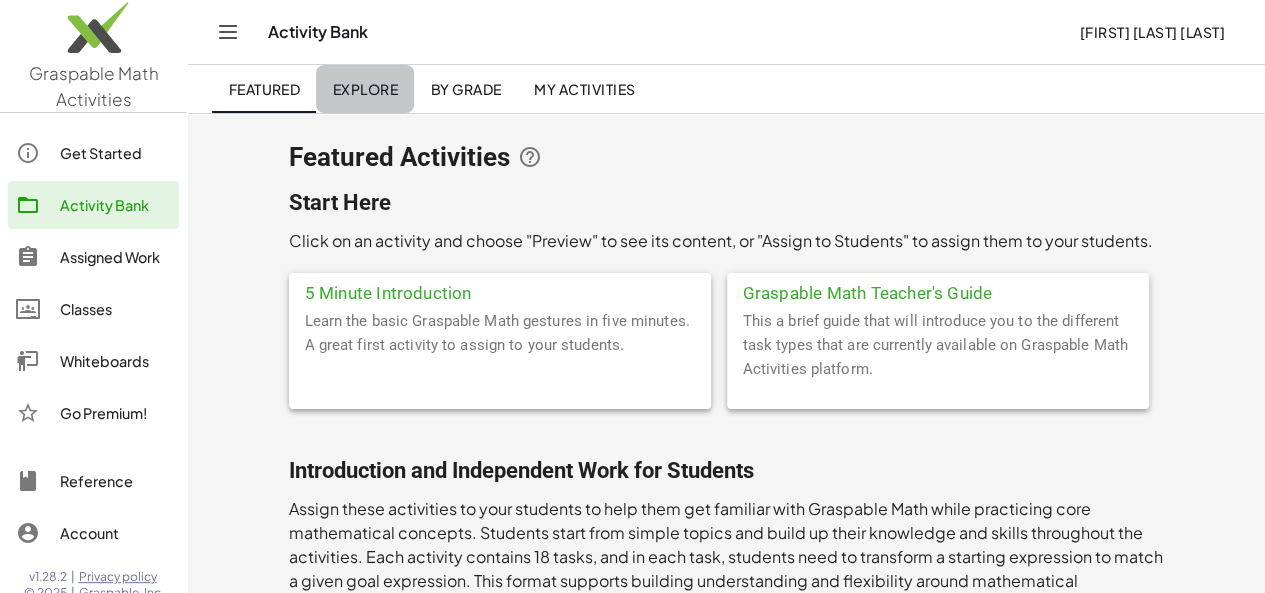 click on "Explore" 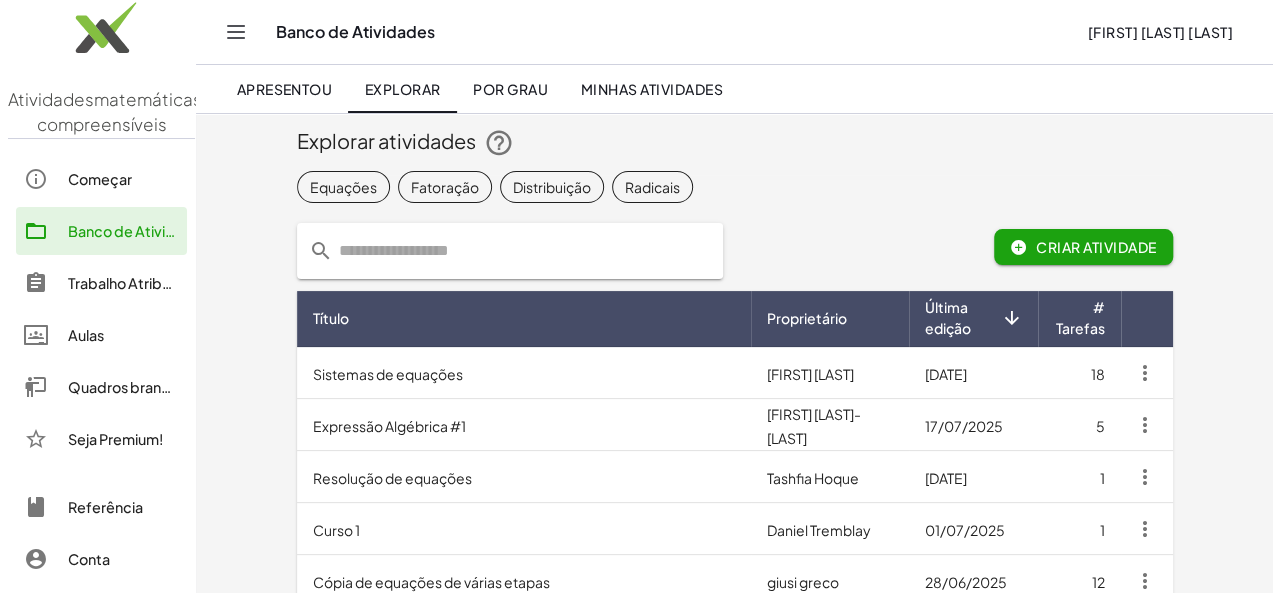 scroll, scrollTop: 0, scrollLeft: 0, axis: both 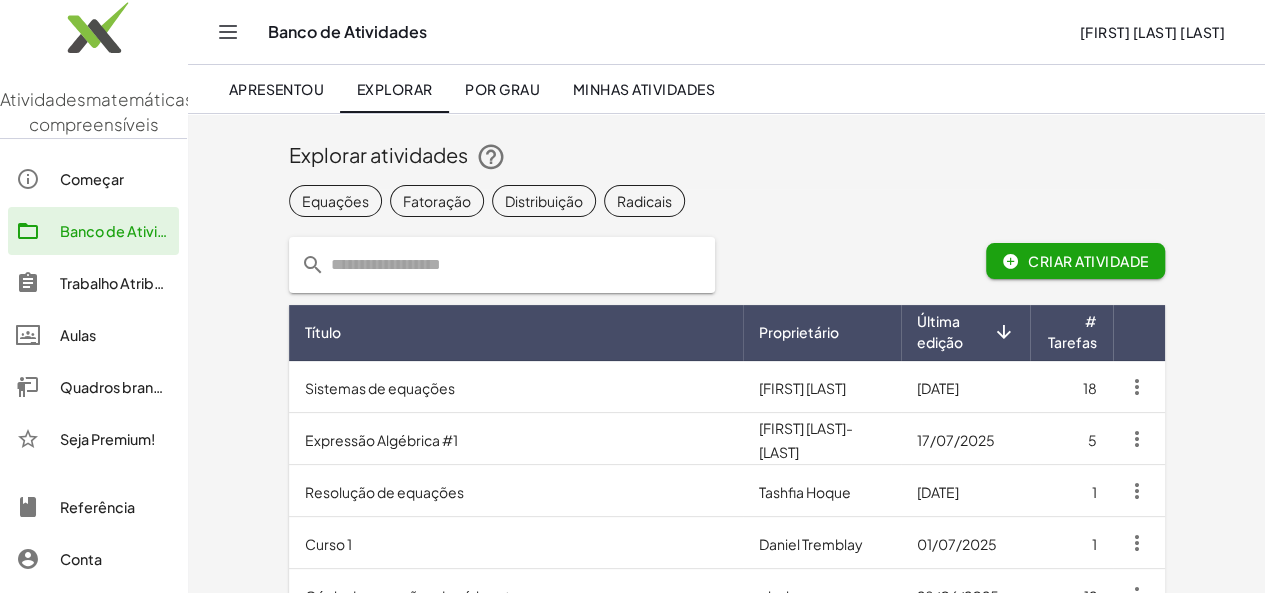 click on "Por grau" at bounding box center [502, 89] 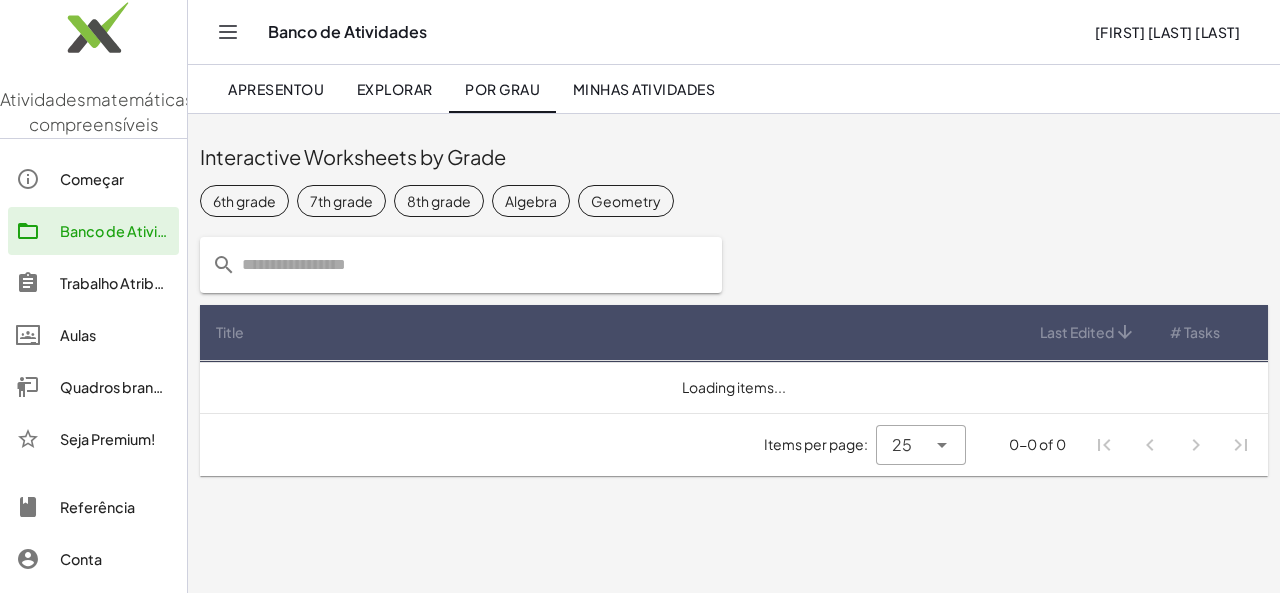 click on "6th grade" 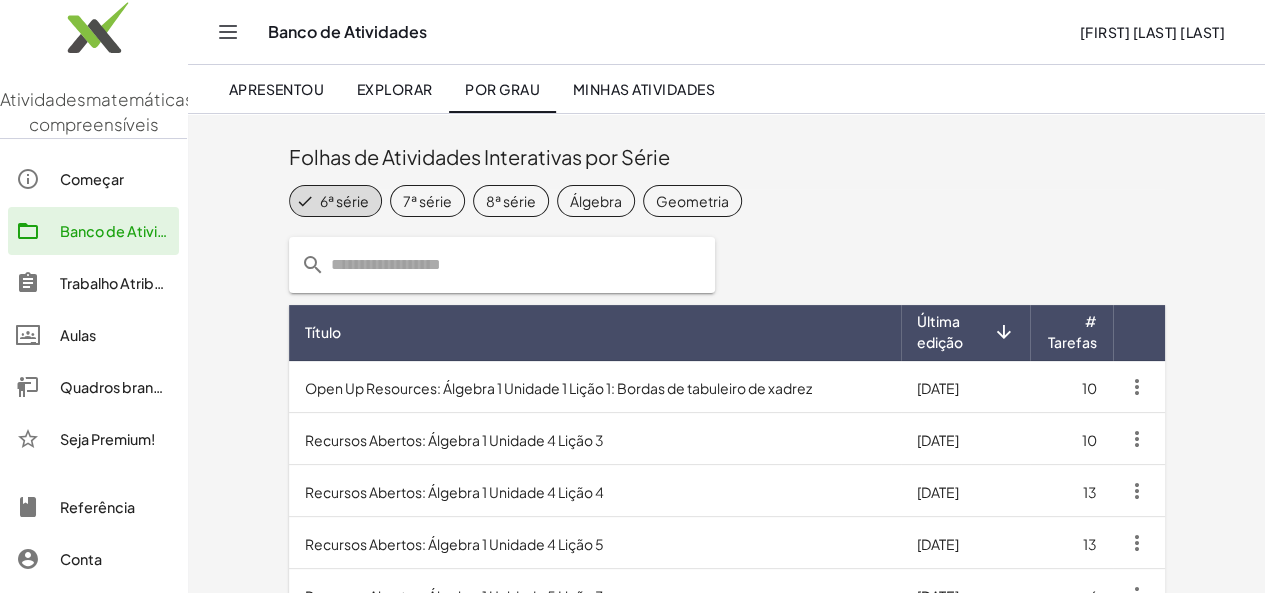 click on "Geometria" at bounding box center [692, 200] 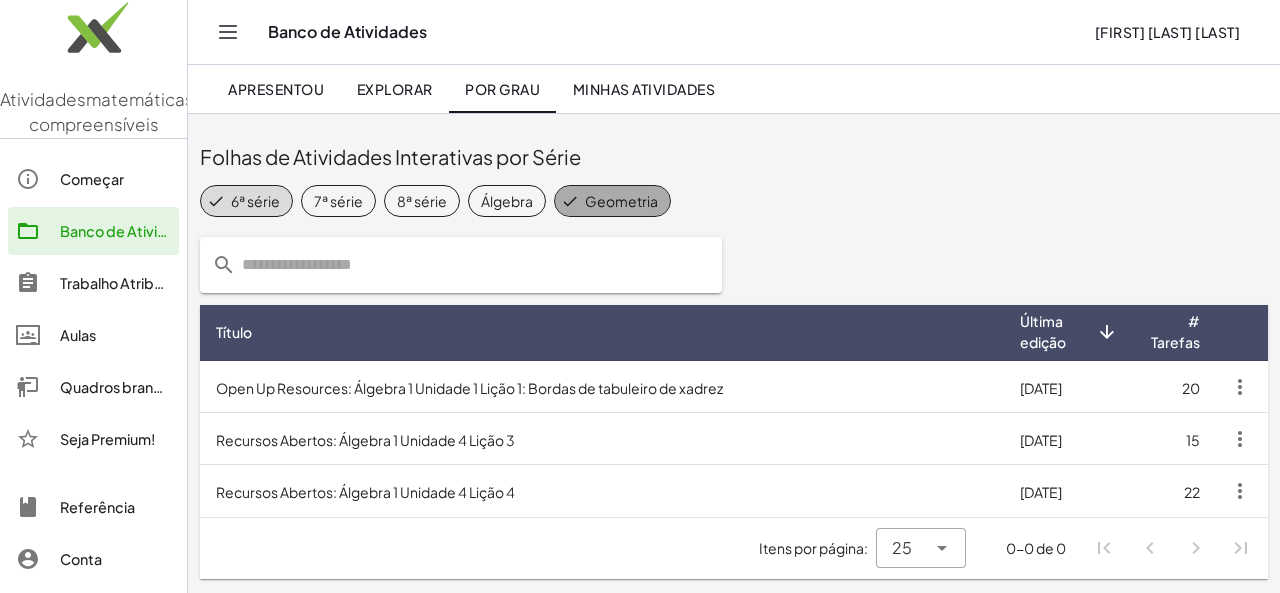 click on "Geometria" at bounding box center (621, 200) 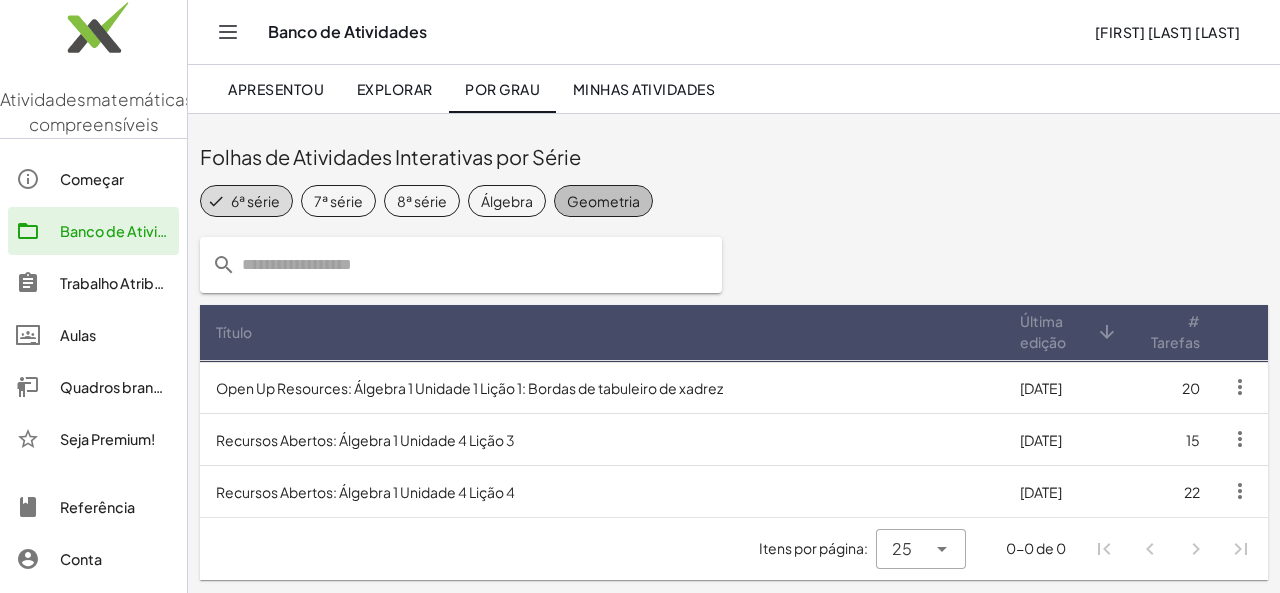 click on "Geometria" at bounding box center [603, 200] 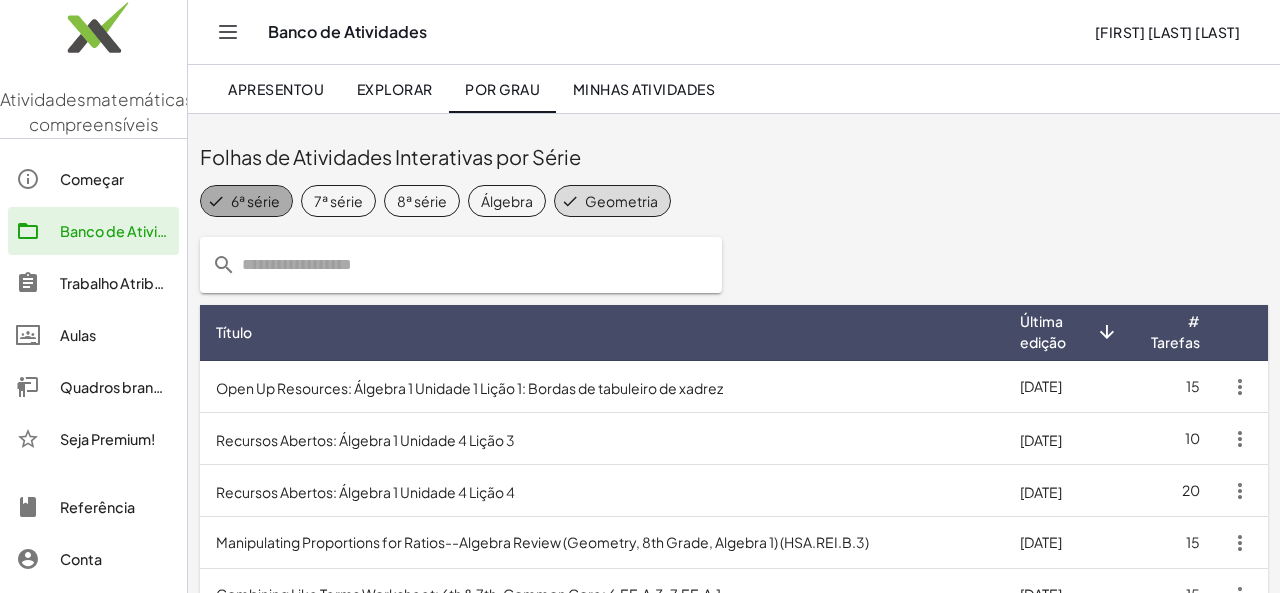 click on "6ª série" 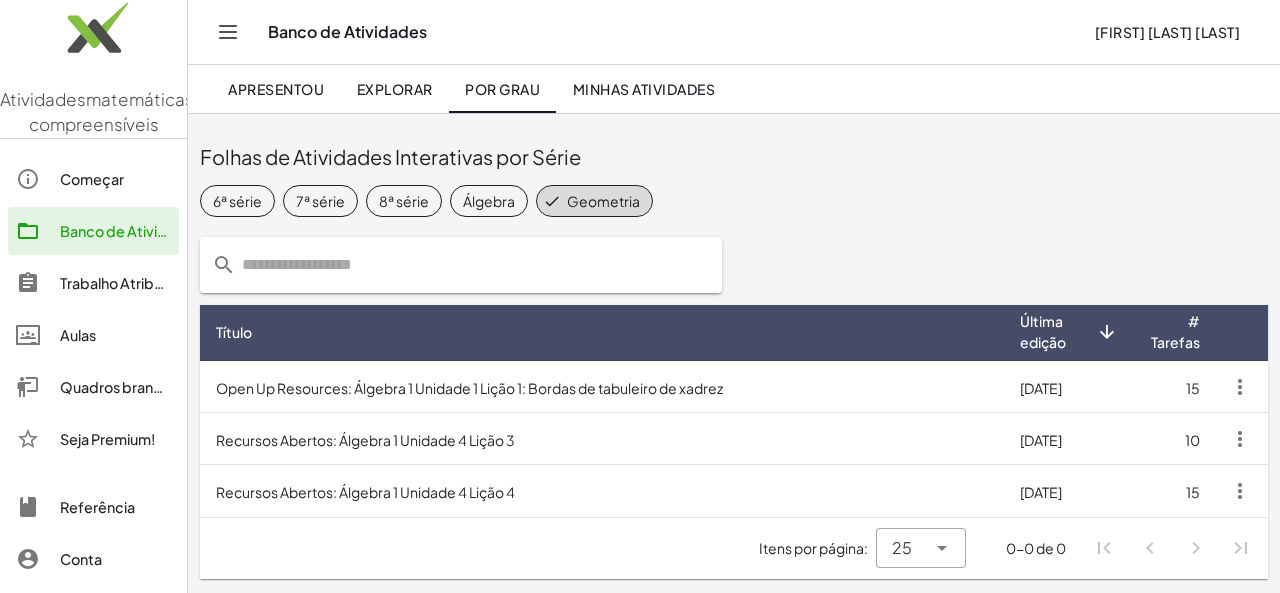 click on "Recursos Abertos: Álgebra 1 Unidade 4 Lição 3" at bounding box center (365, 439) 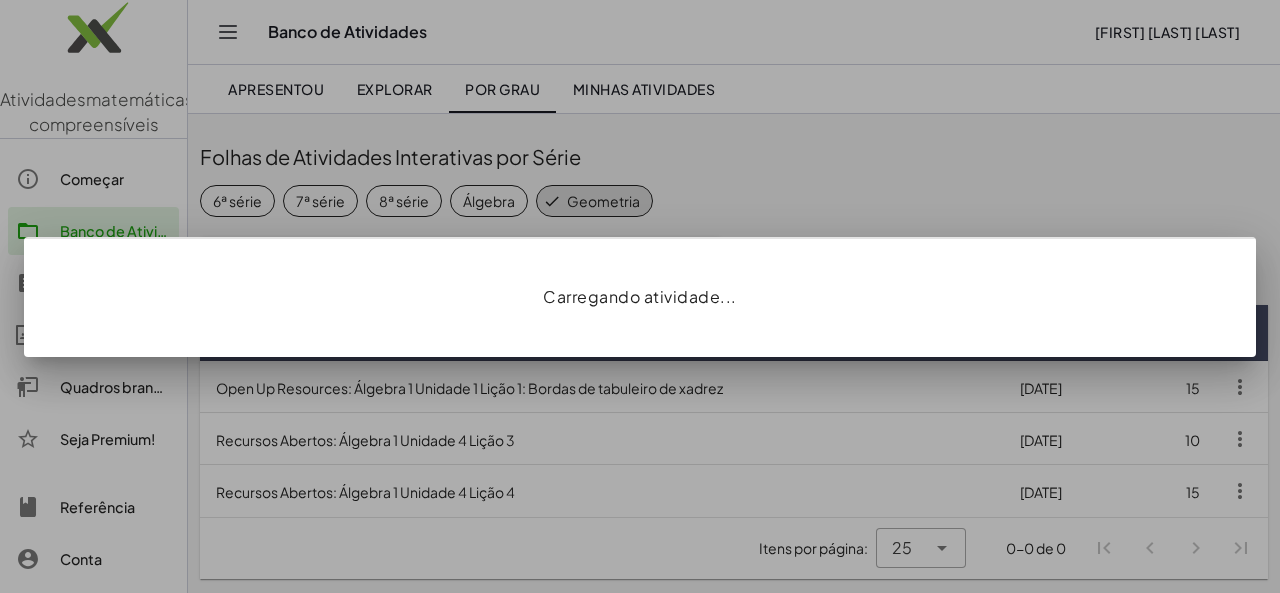 click at bounding box center (640, 296) 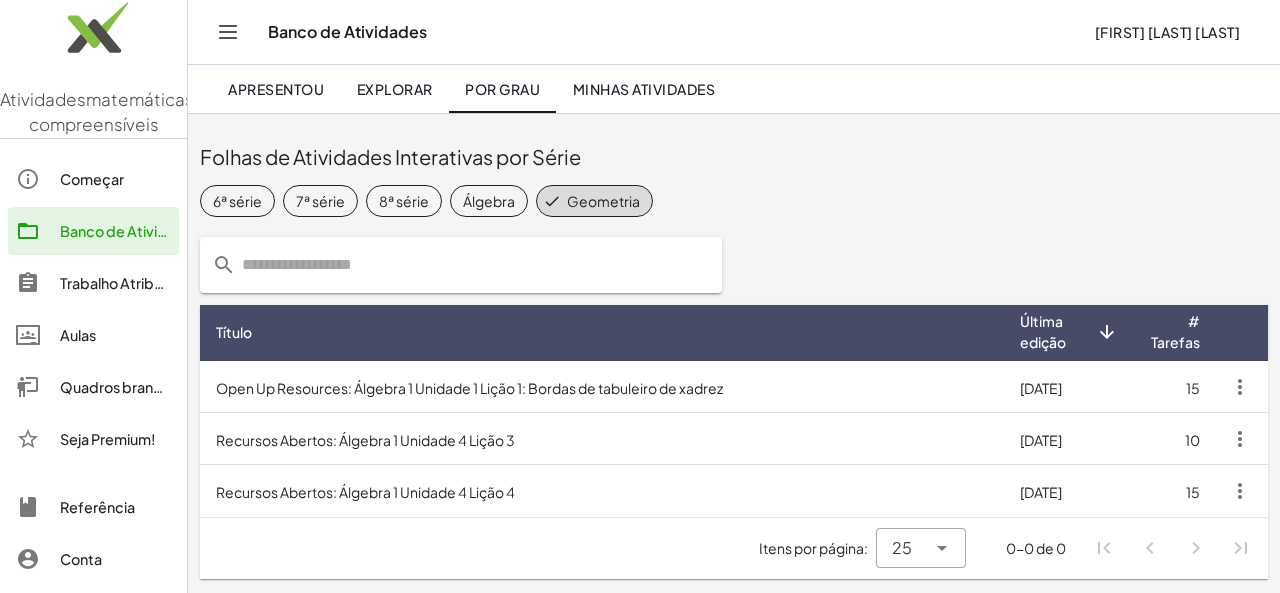 click on "Trabalho Atribuído" 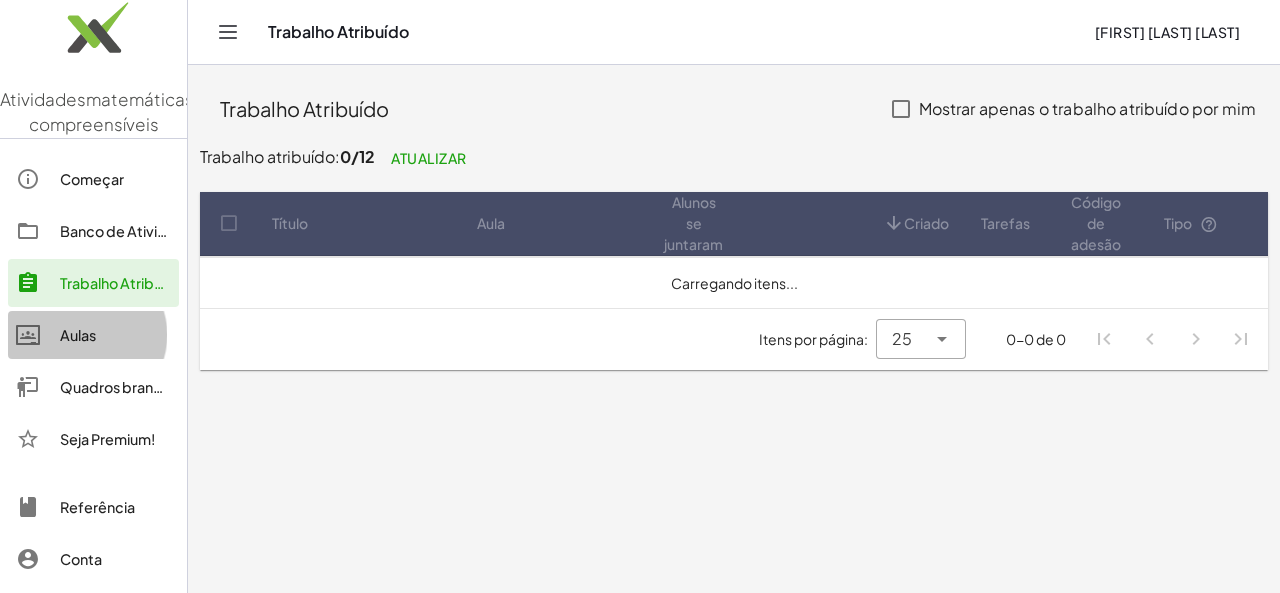 click 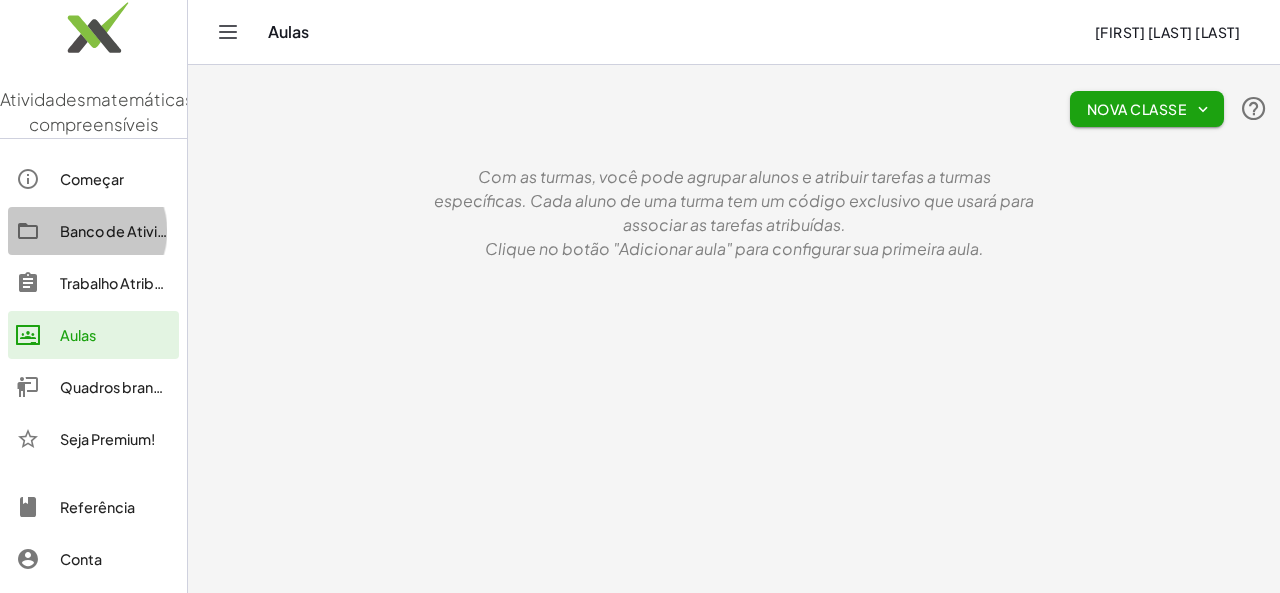 click on "Banco de Atividades" at bounding box center [130, 231] 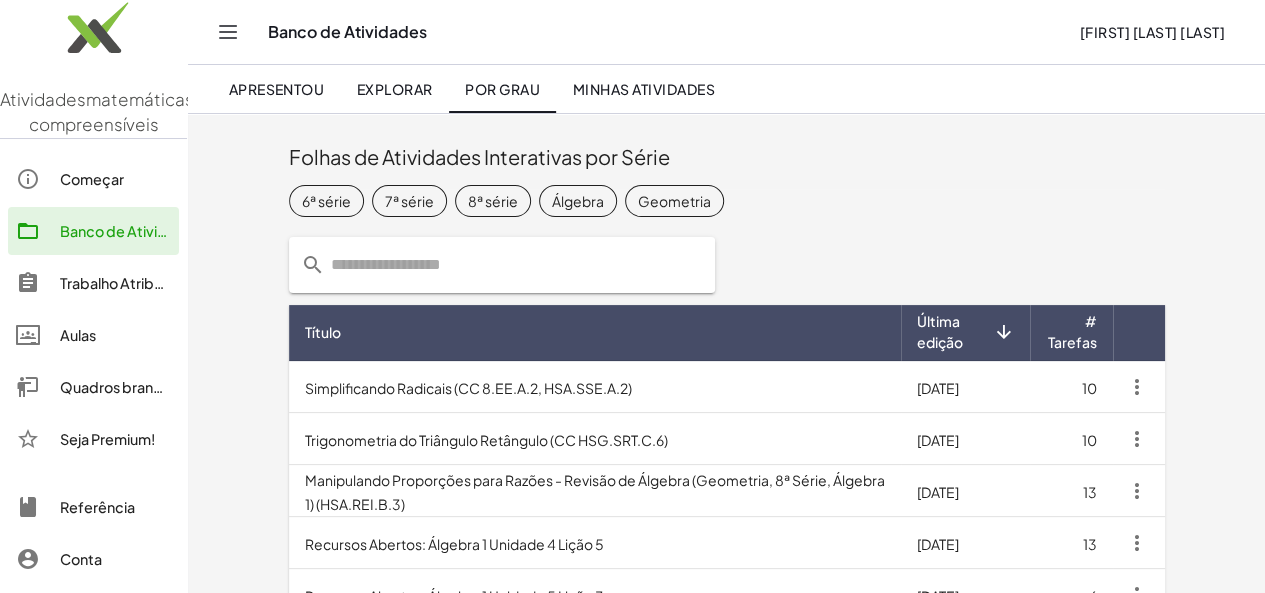 click on "Trigonometria do Triângulo Retângulo (CC HSG.SRT.C.6)" at bounding box center [486, 439] 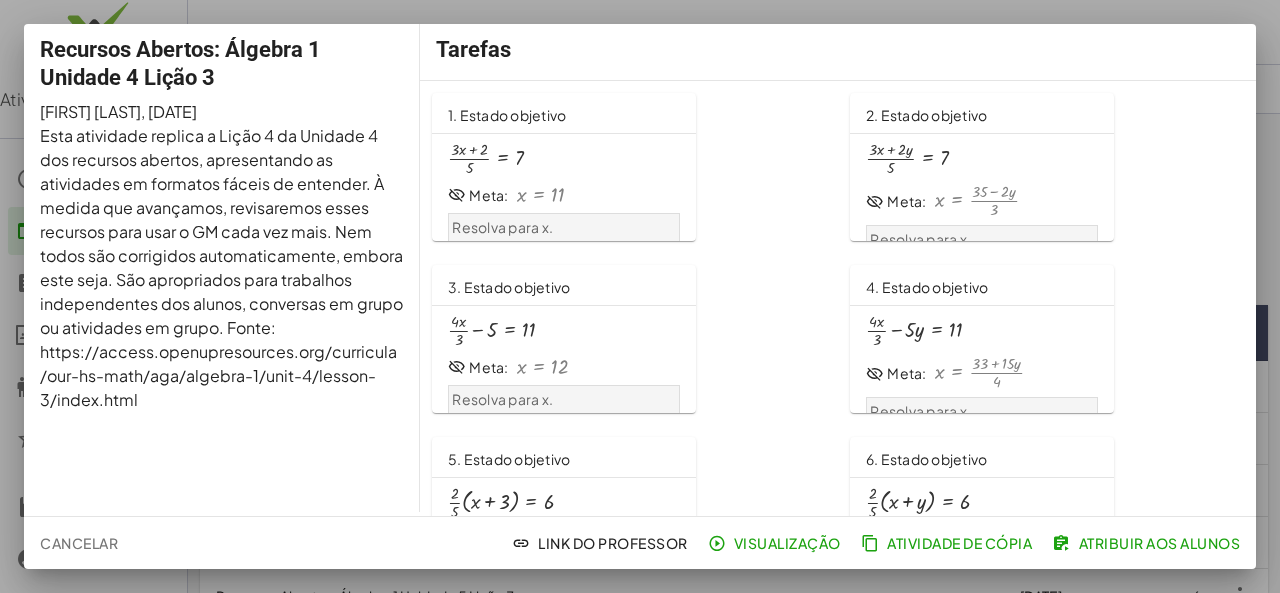 scroll, scrollTop: 0, scrollLeft: 0, axis: both 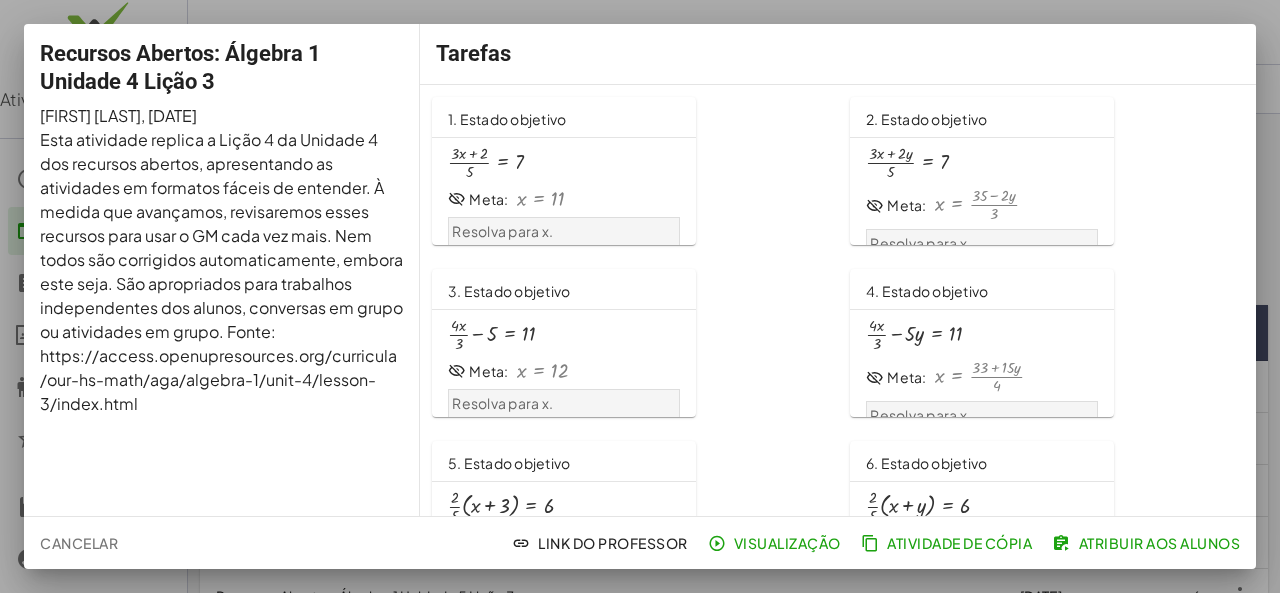 click on "1. Estado objetivo" 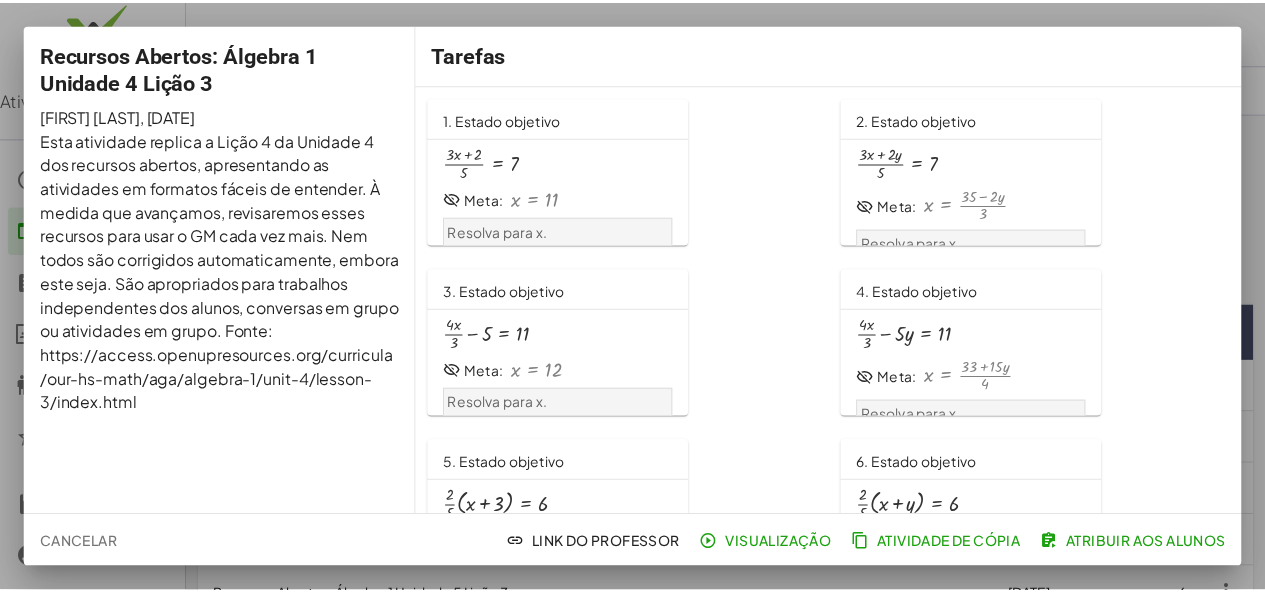 scroll, scrollTop: 0, scrollLeft: 0, axis: both 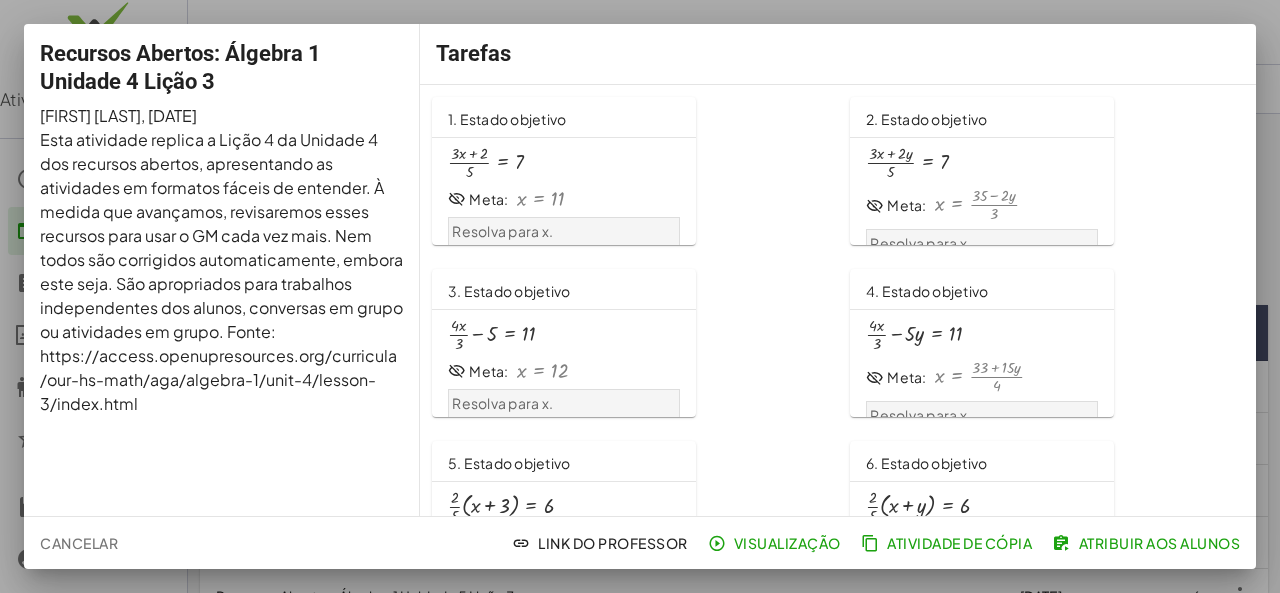 click at bounding box center [640, 296] 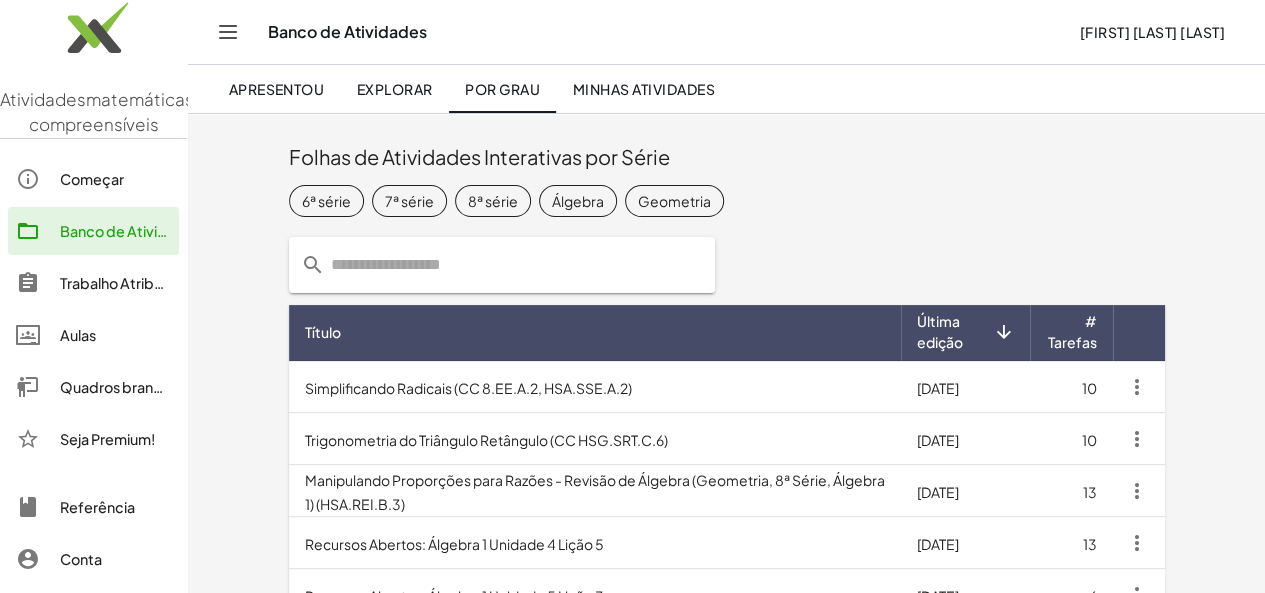 click on "Trabalho Atribuído" at bounding box center (122, 283) 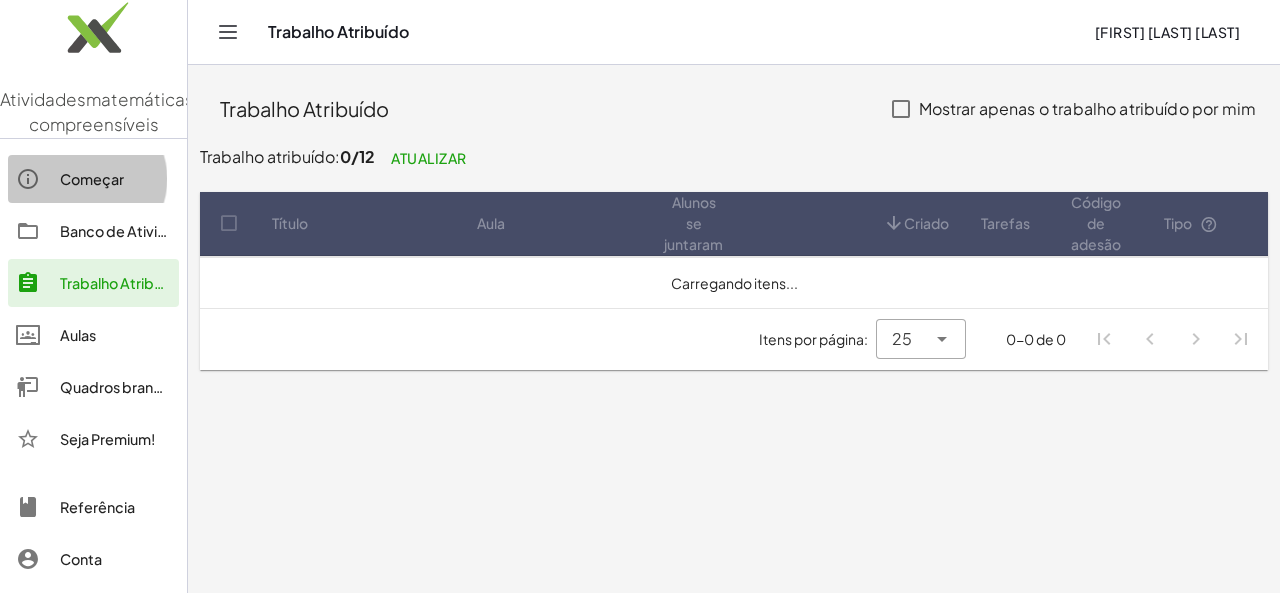 click on "Começar" at bounding box center [92, 179] 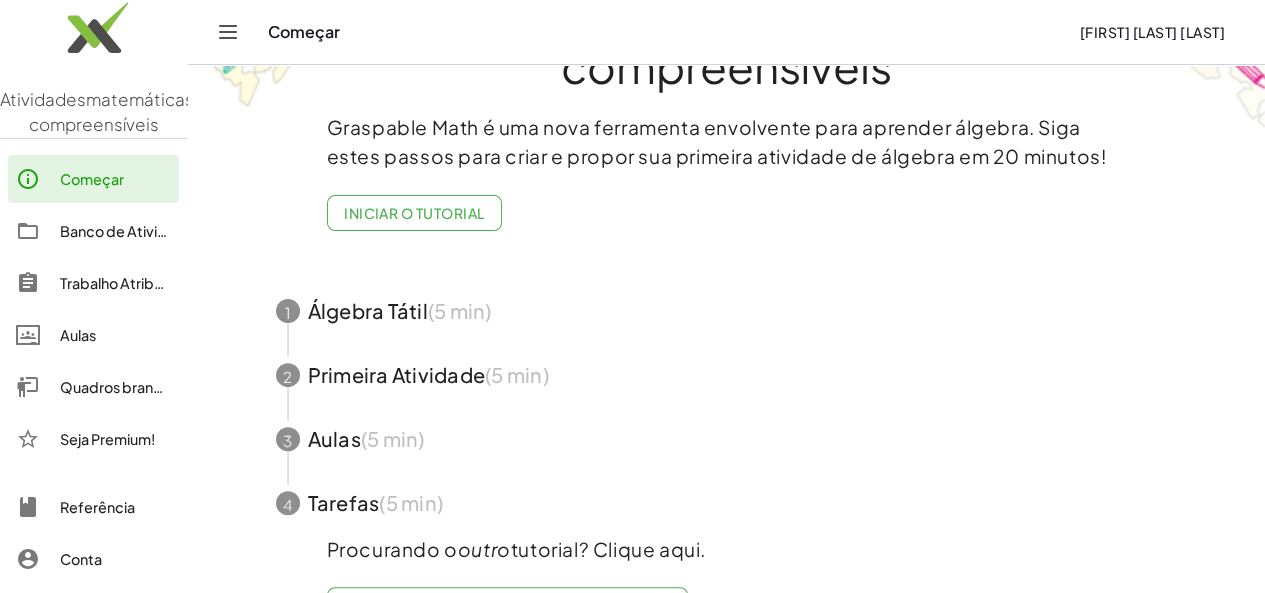 scroll, scrollTop: 85, scrollLeft: 0, axis: vertical 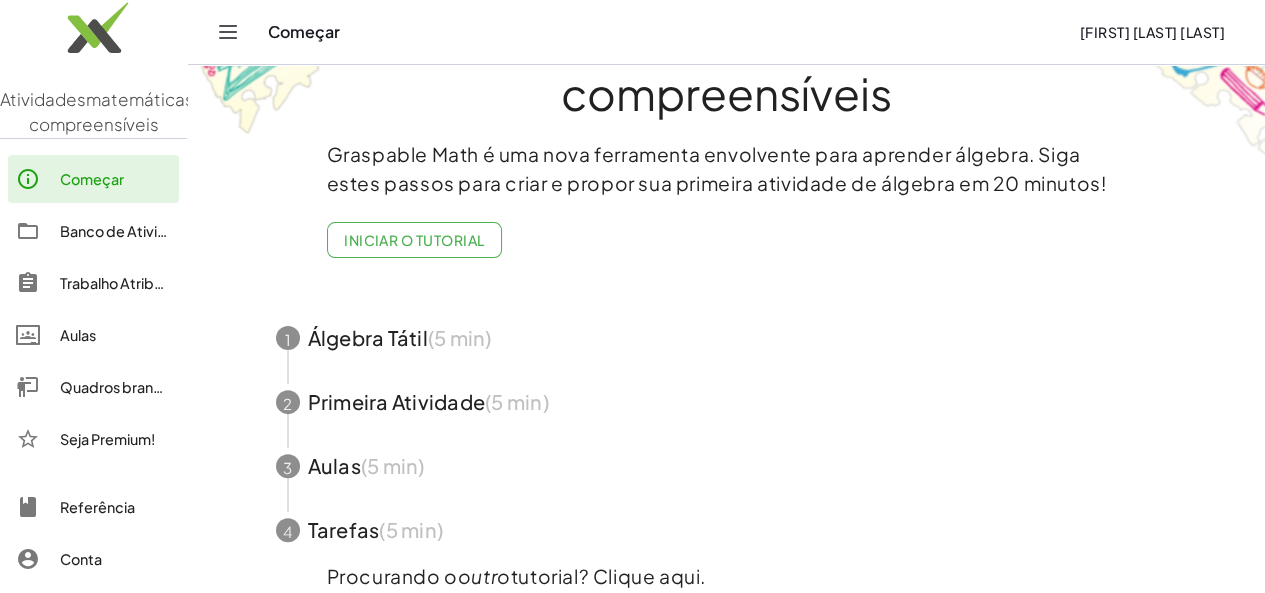 click on "Iniciar o tutorial" at bounding box center [414, 240] 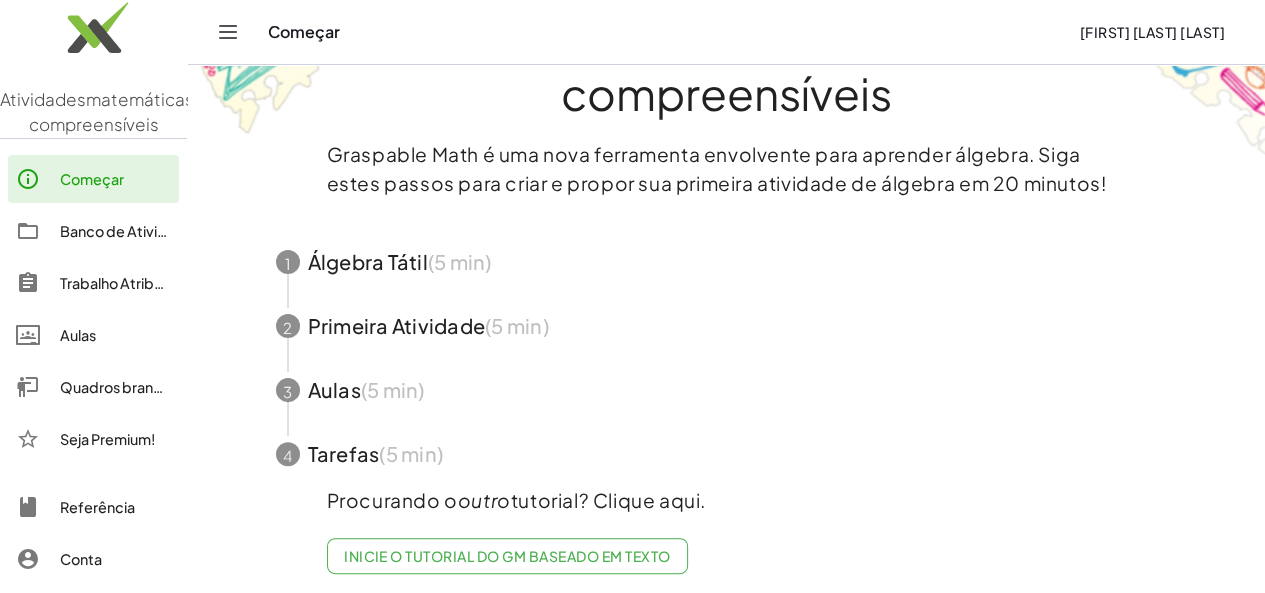 click at bounding box center [727, 262] 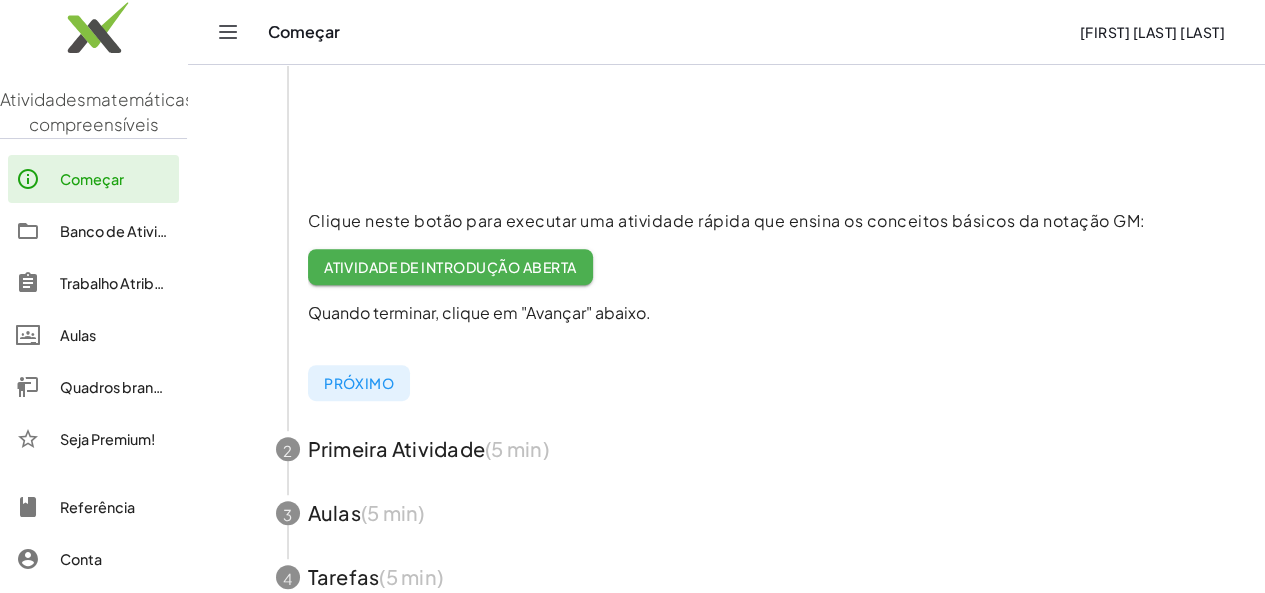scroll, scrollTop: 285, scrollLeft: 0, axis: vertical 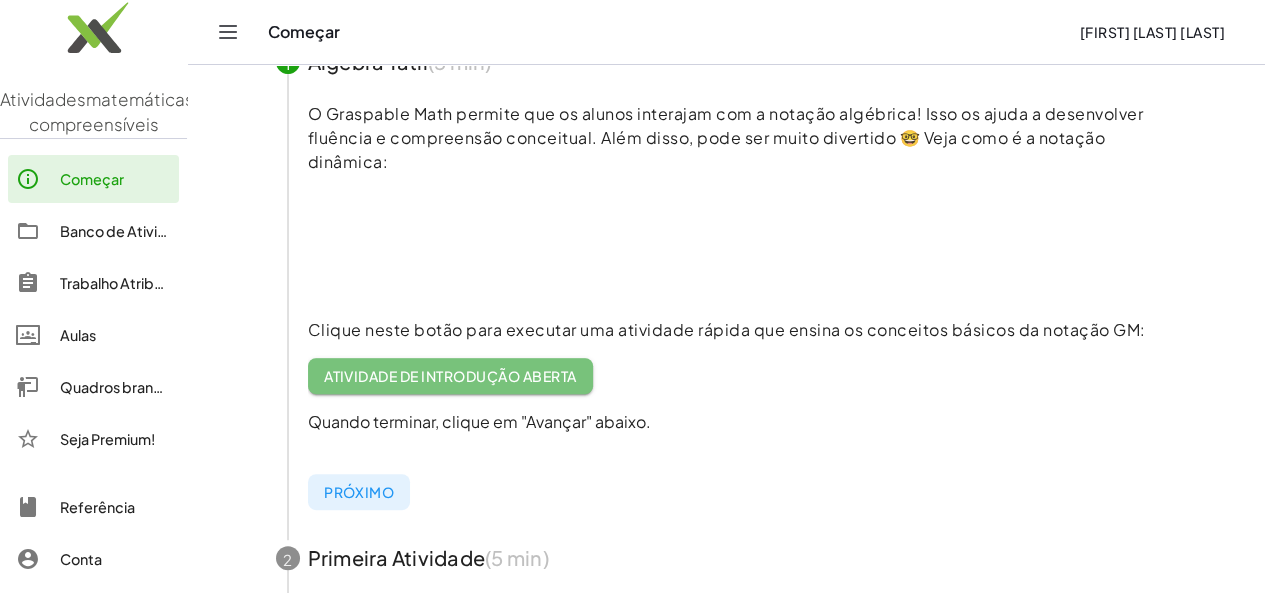 click on "Atividade de introdução aberta" at bounding box center [450, 376] 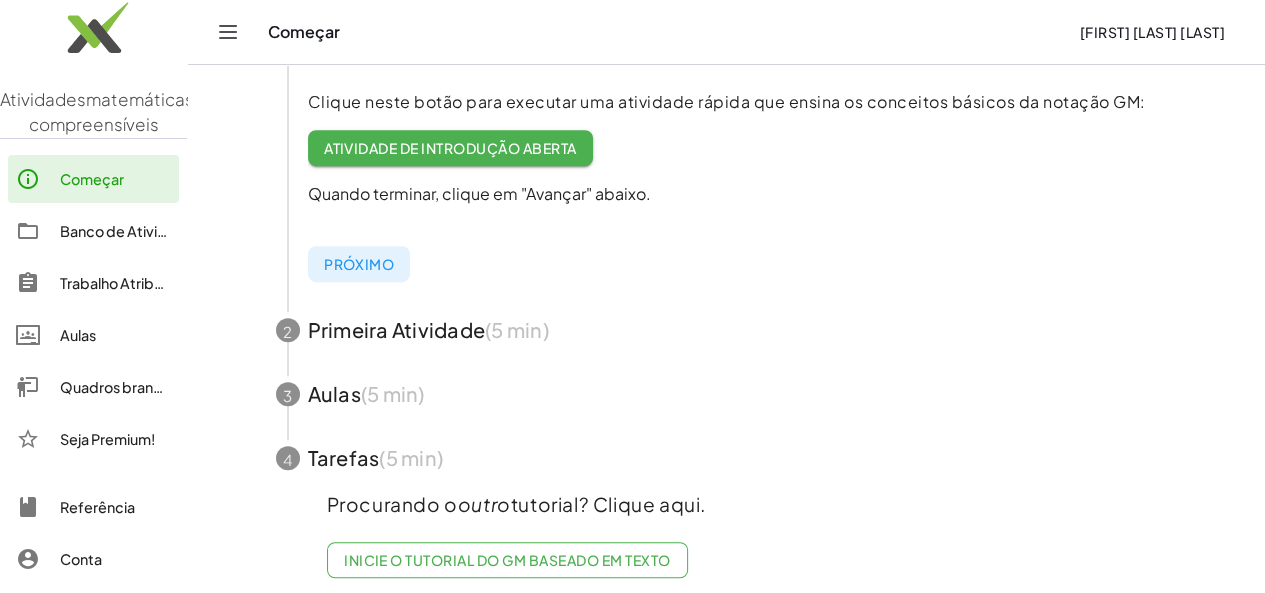 scroll, scrollTop: 541, scrollLeft: 0, axis: vertical 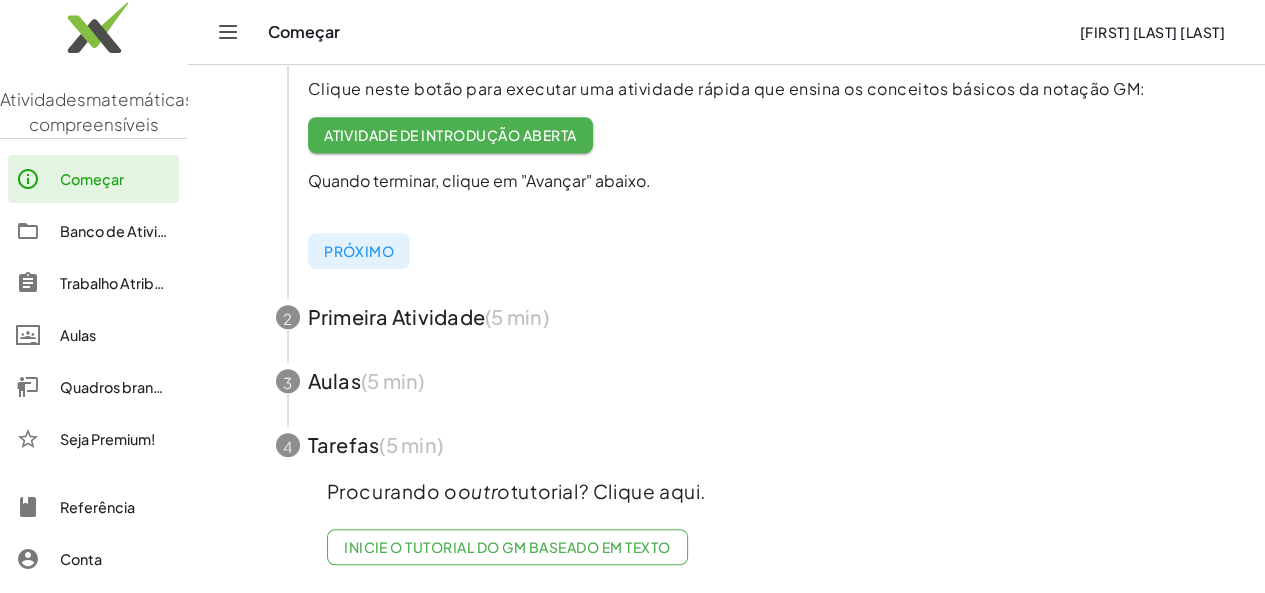 click at bounding box center [727, 317] 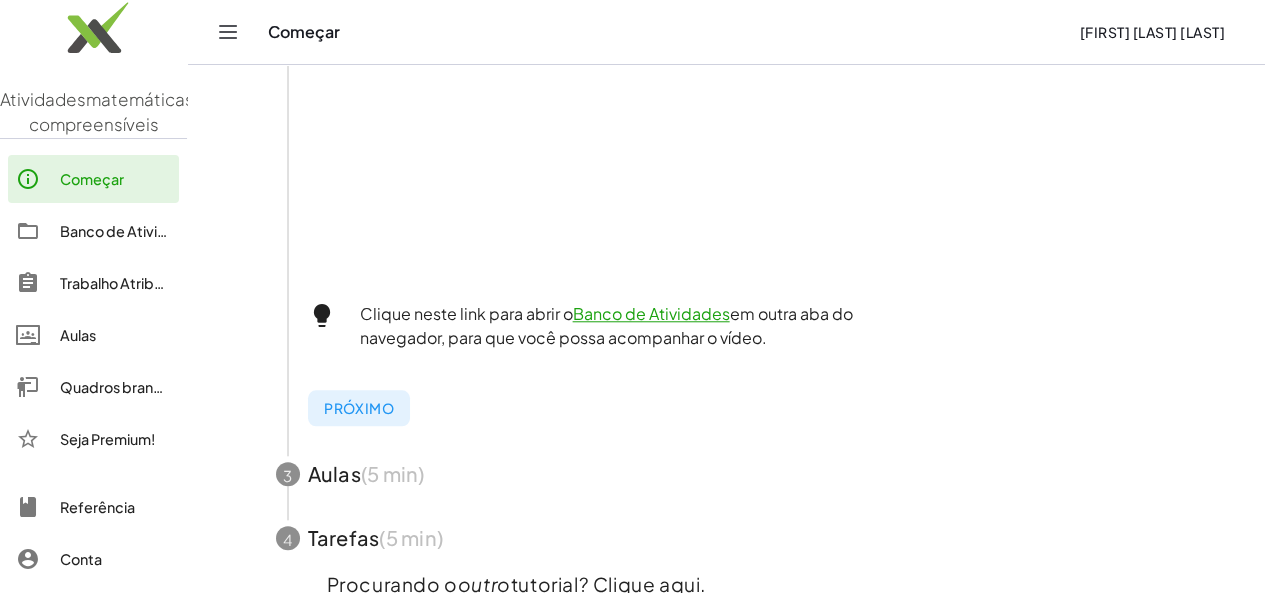 scroll, scrollTop: 800, scrollLeft: 0, axis: vertical 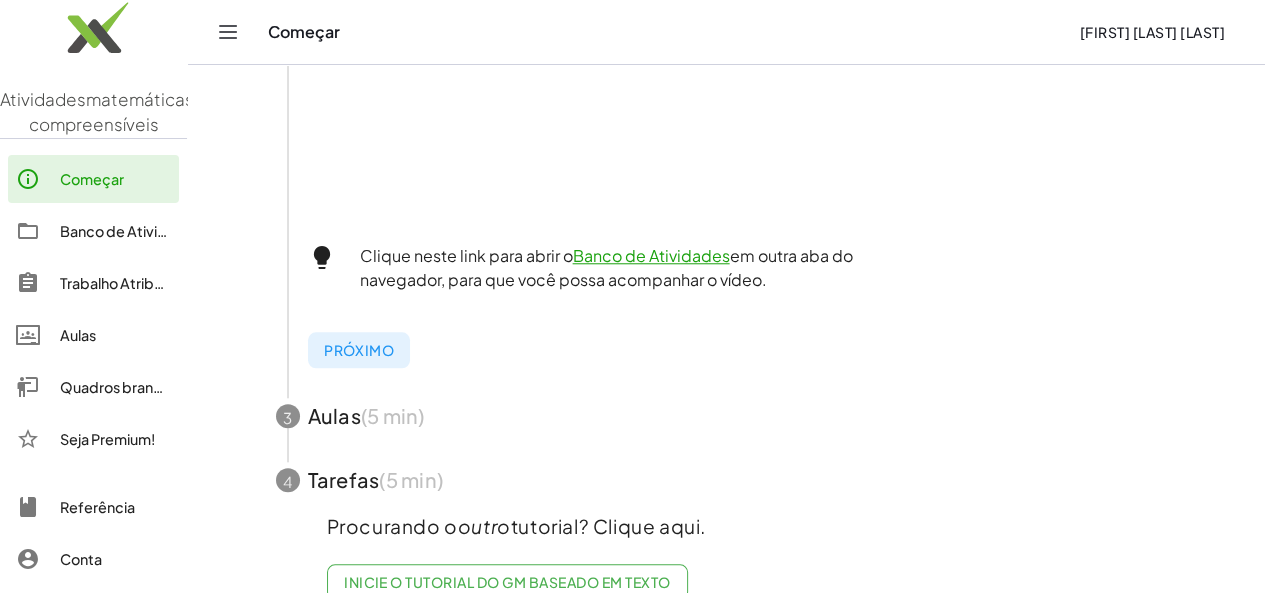 click on "3" at bounding box center (287, 416) 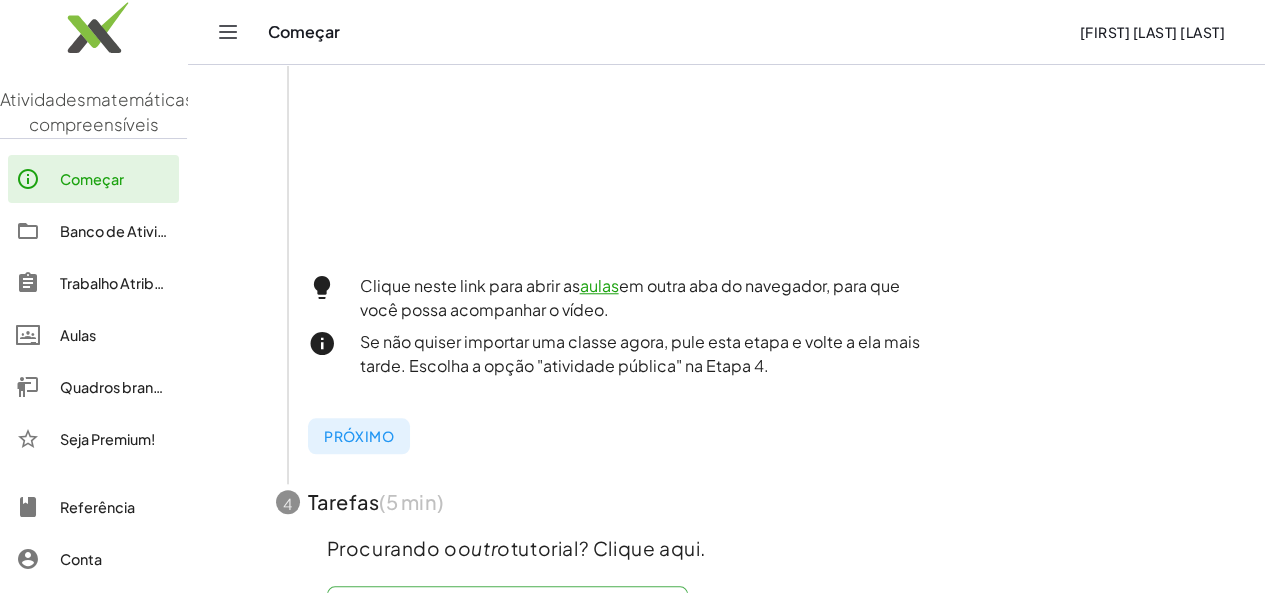 scroll, scrollTop: 834, scrollLeft: 0, axis: vertical 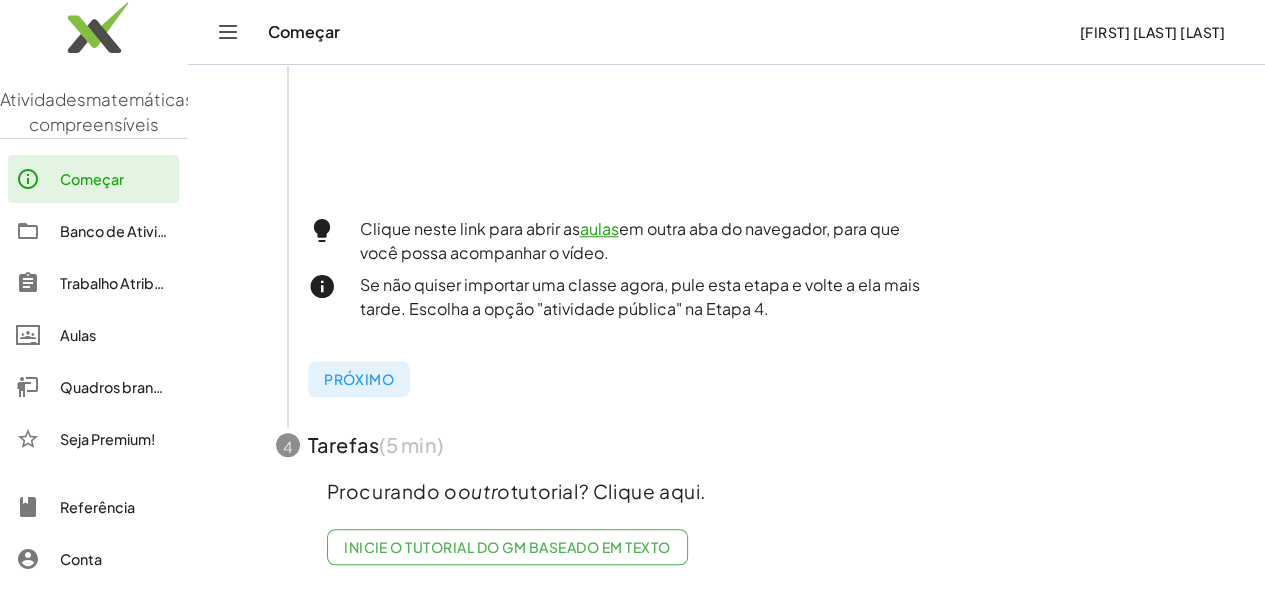 click at bounding box center (727, 445) 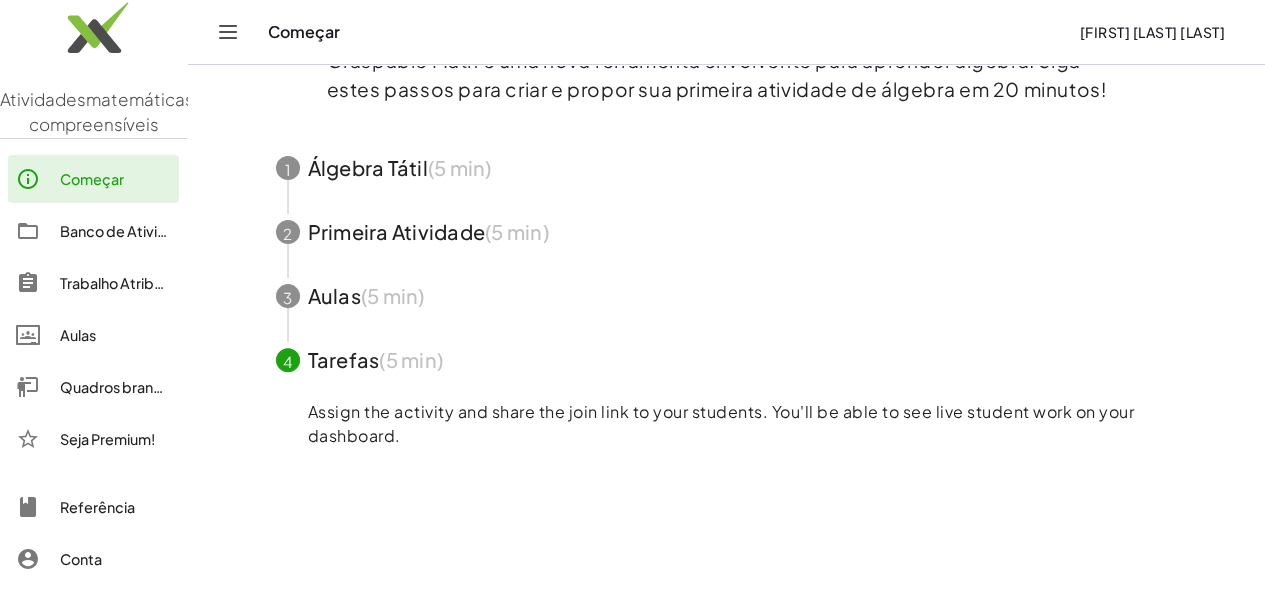 scroll, scrollTop: 0, scrollLeft: 0, axis: both 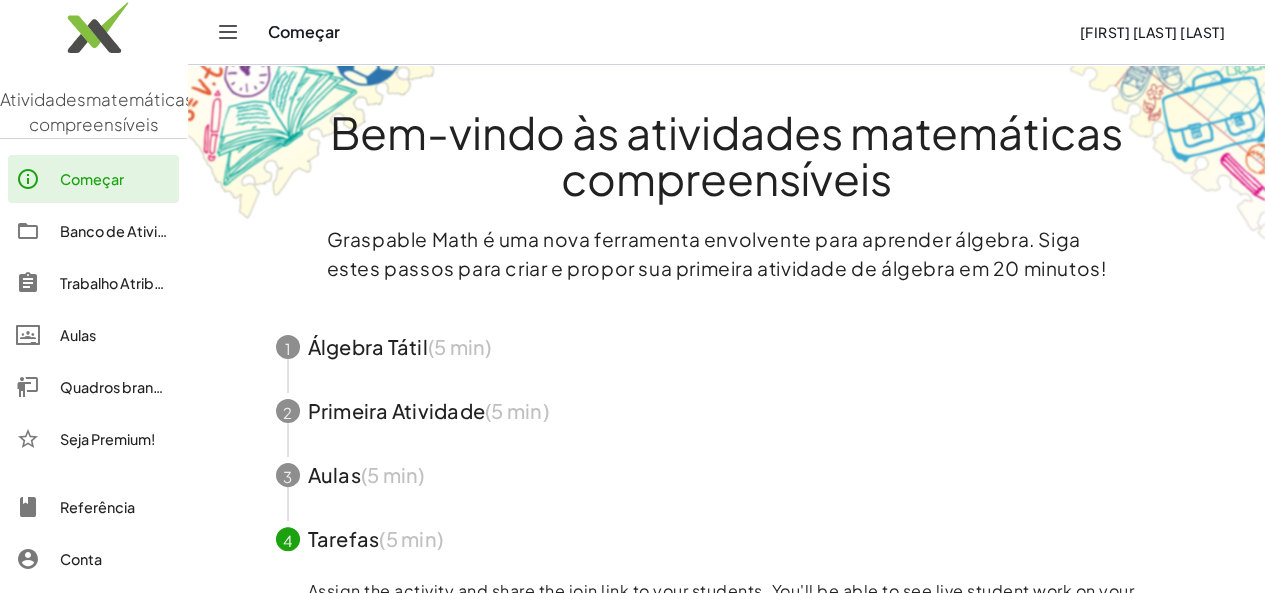 click at bounding box center (727, 475) 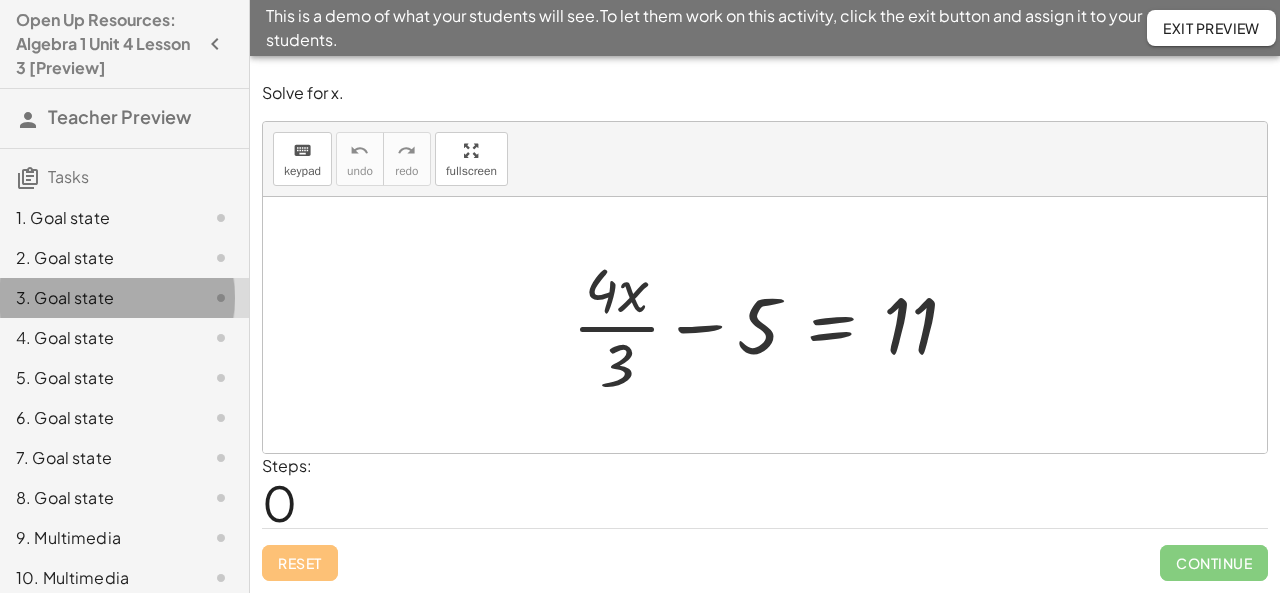 scroll, scrollTop: 0, scrollLeft: 0, axis: both 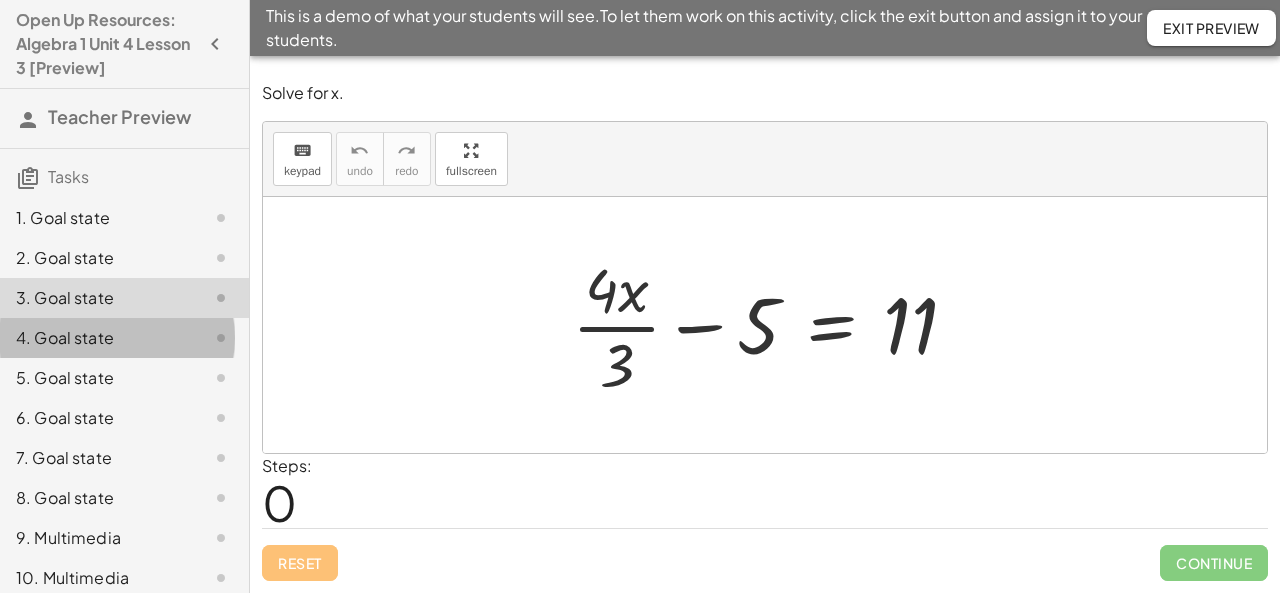 click on "4. Goal state" 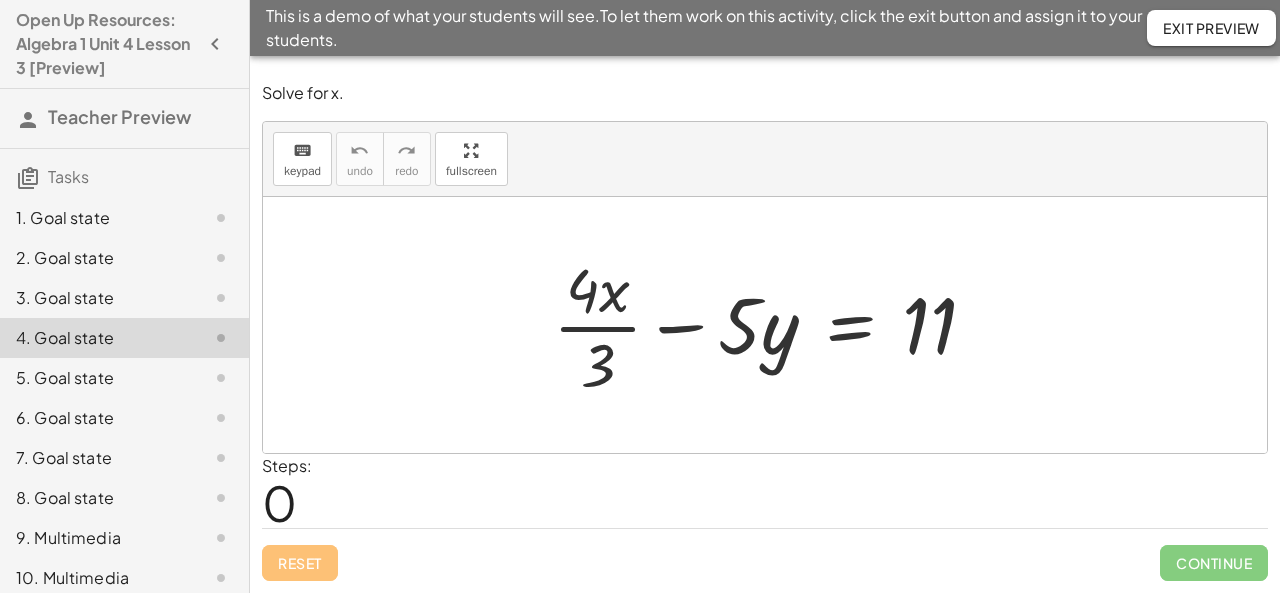 click on "5. Goal state" 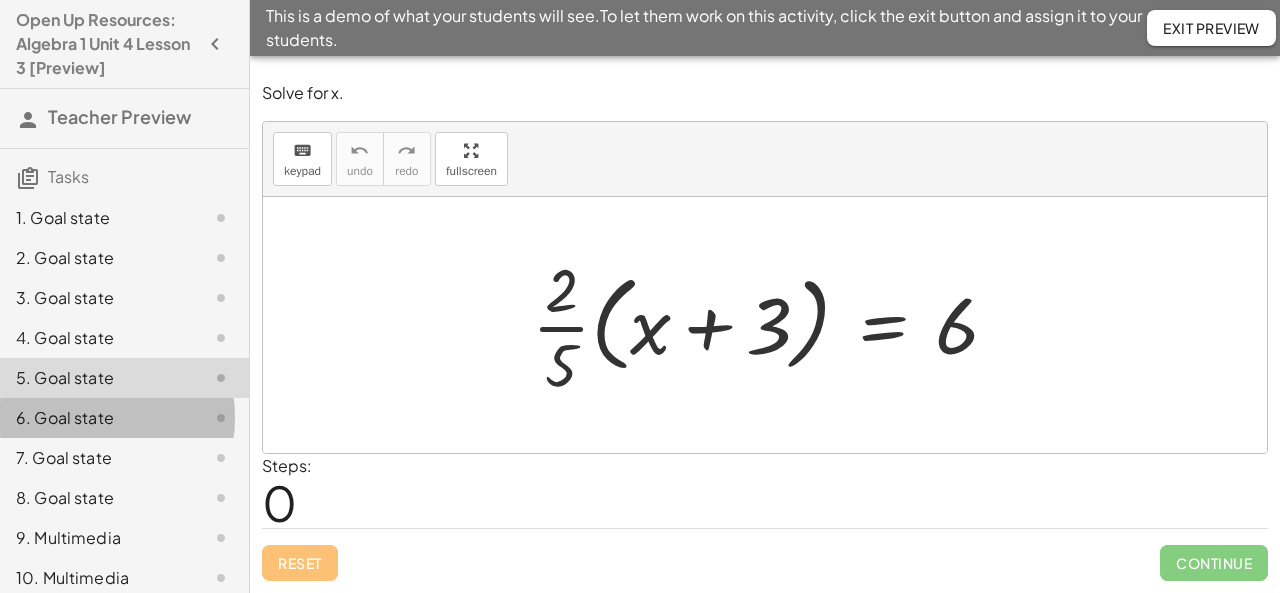 click on "6. Goal state" 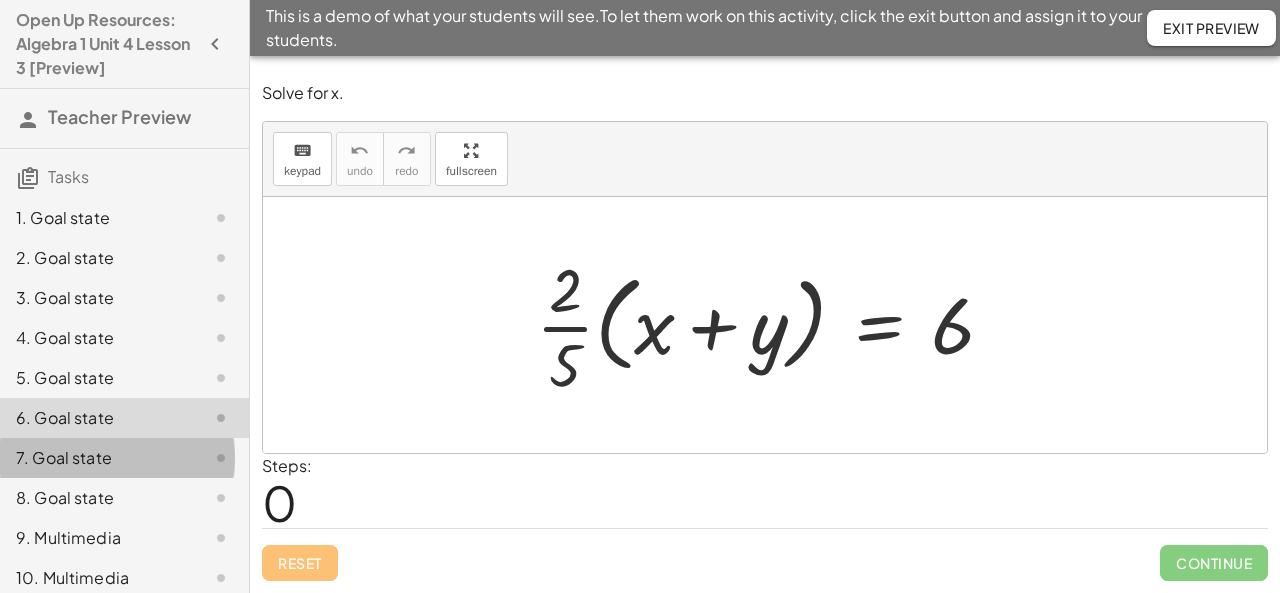 click on "7. Goal state" 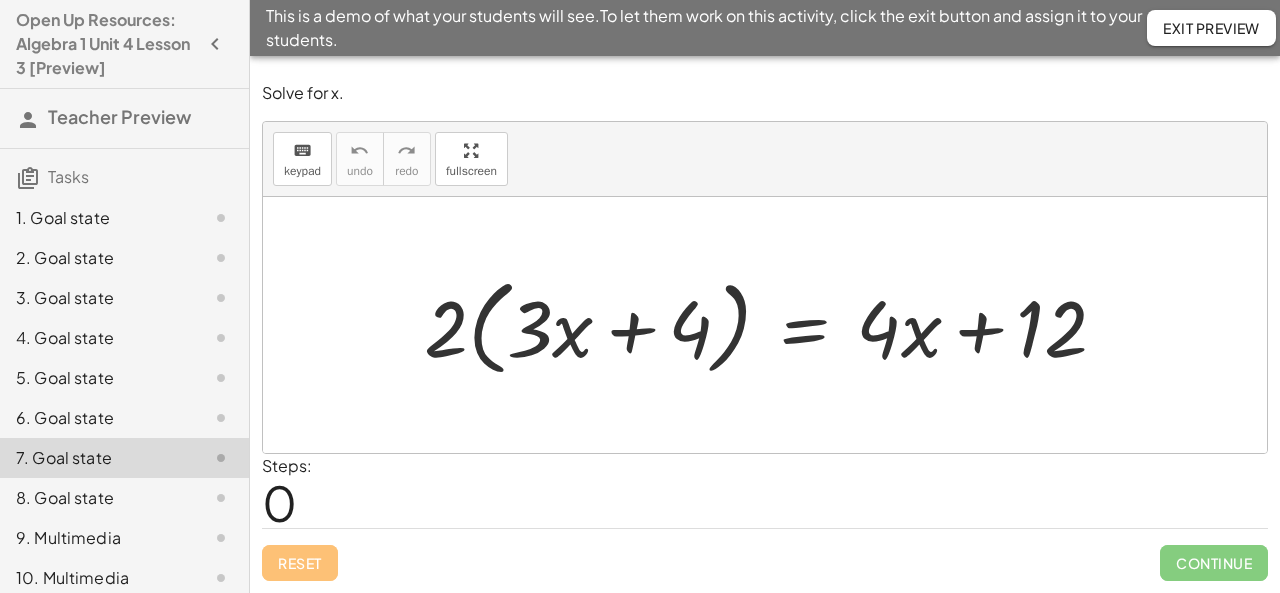 click on "8. Goal state" 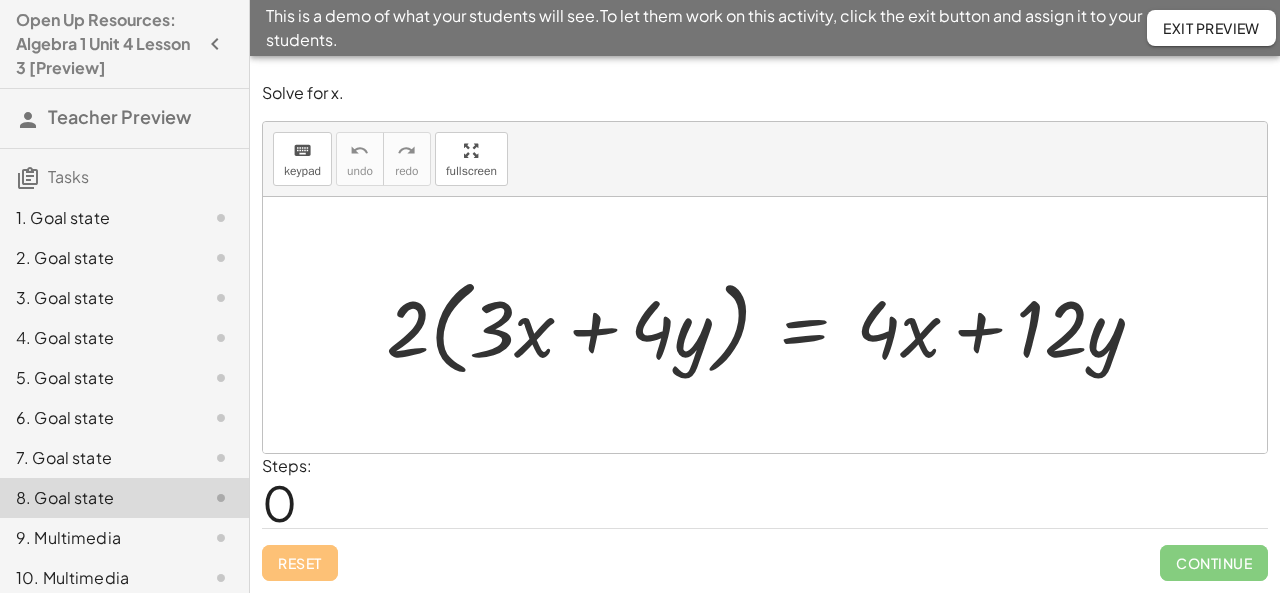 scroll, scrollTop: 12, scrollLeft: 0, axis: vertical 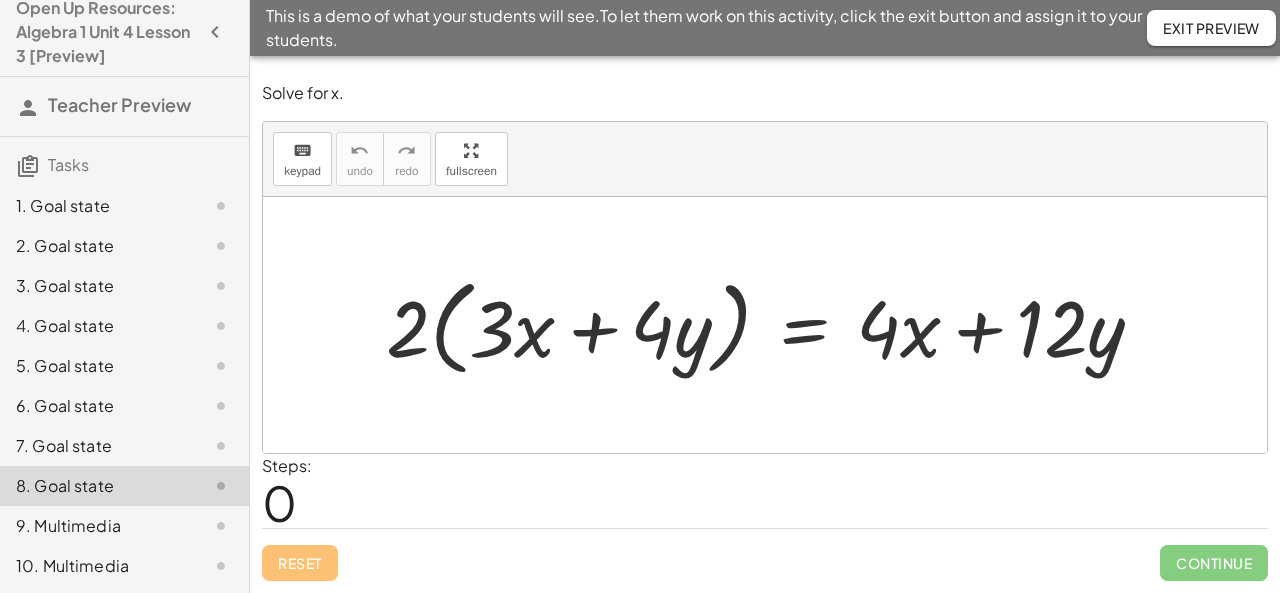 click on "9. Multimedia" 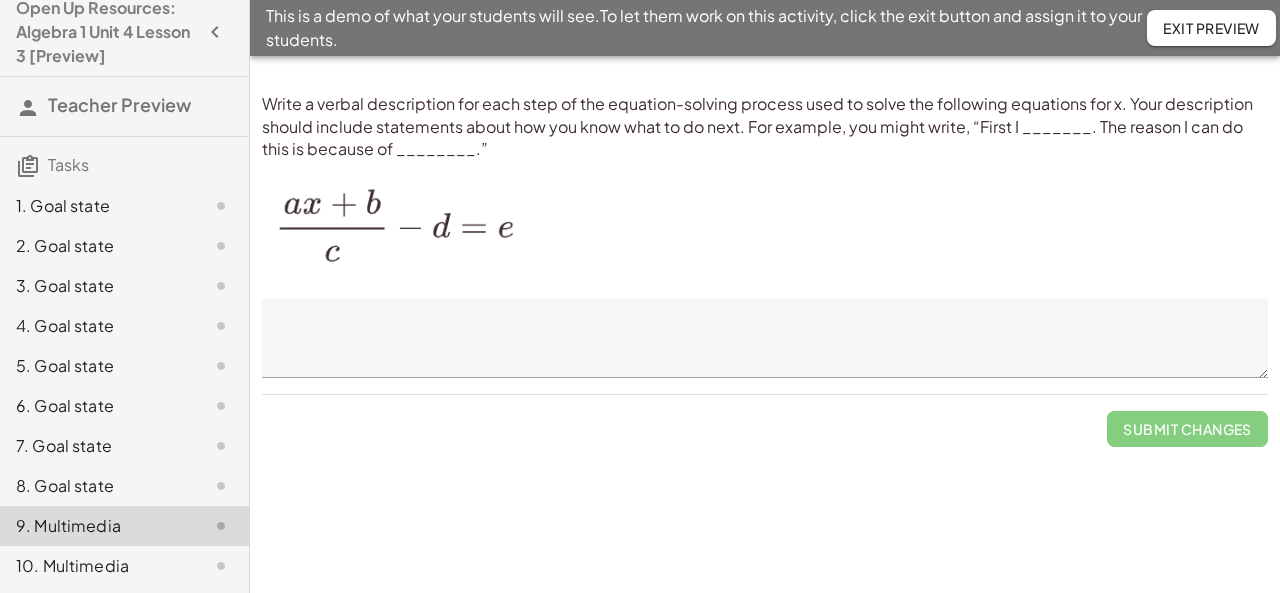 click on "10. Multimedia" 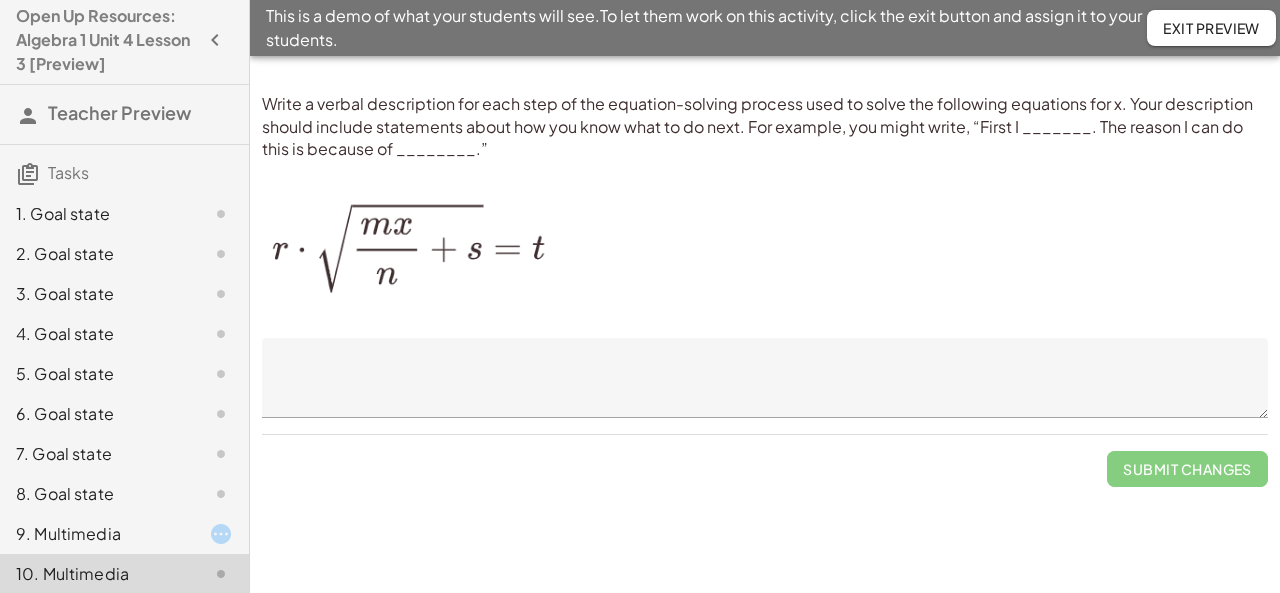 scroll, scrollTop: 0, scrollLeft: 0, axis: both 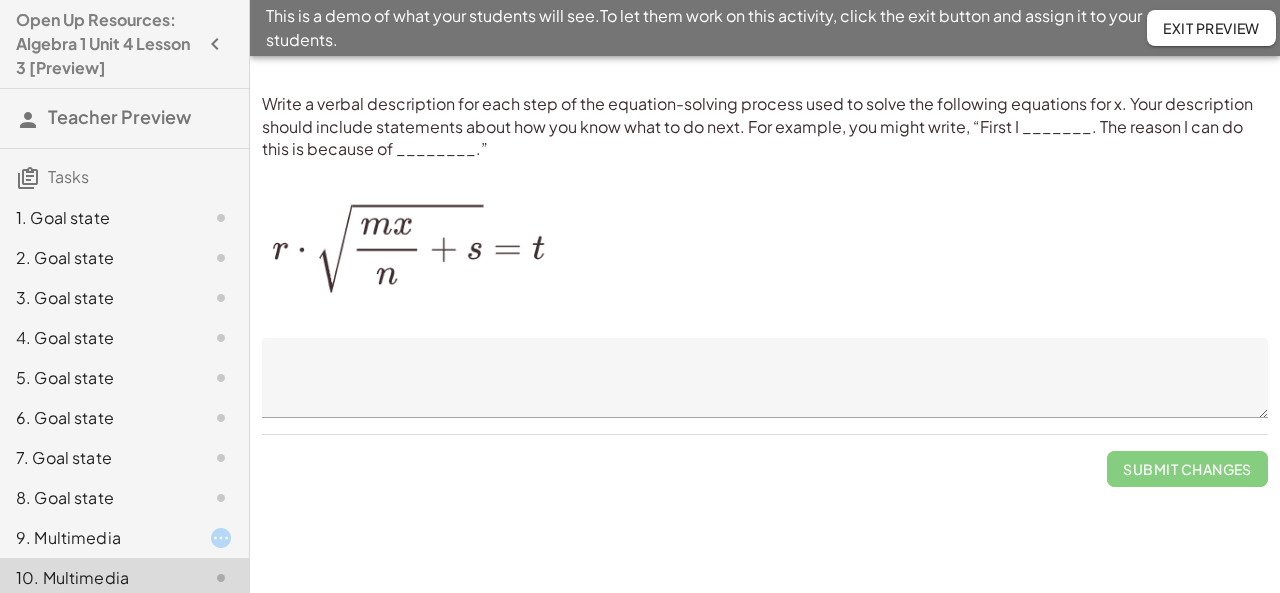 click at bounding box center (215, 44) 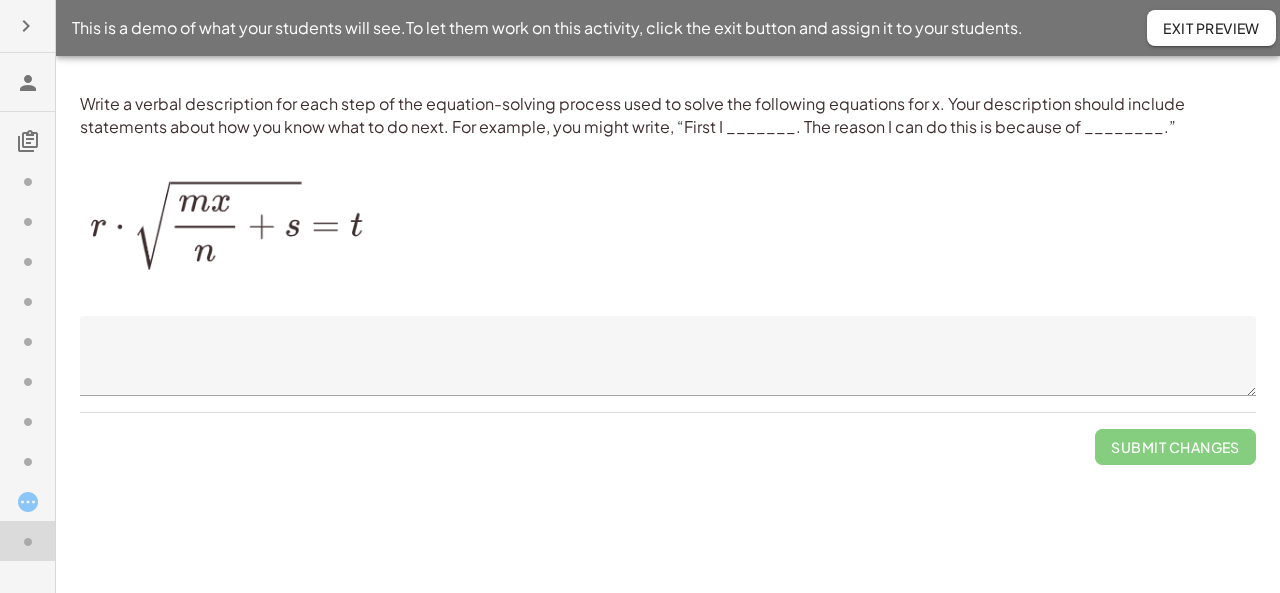 click at bounding box center (26, 26) 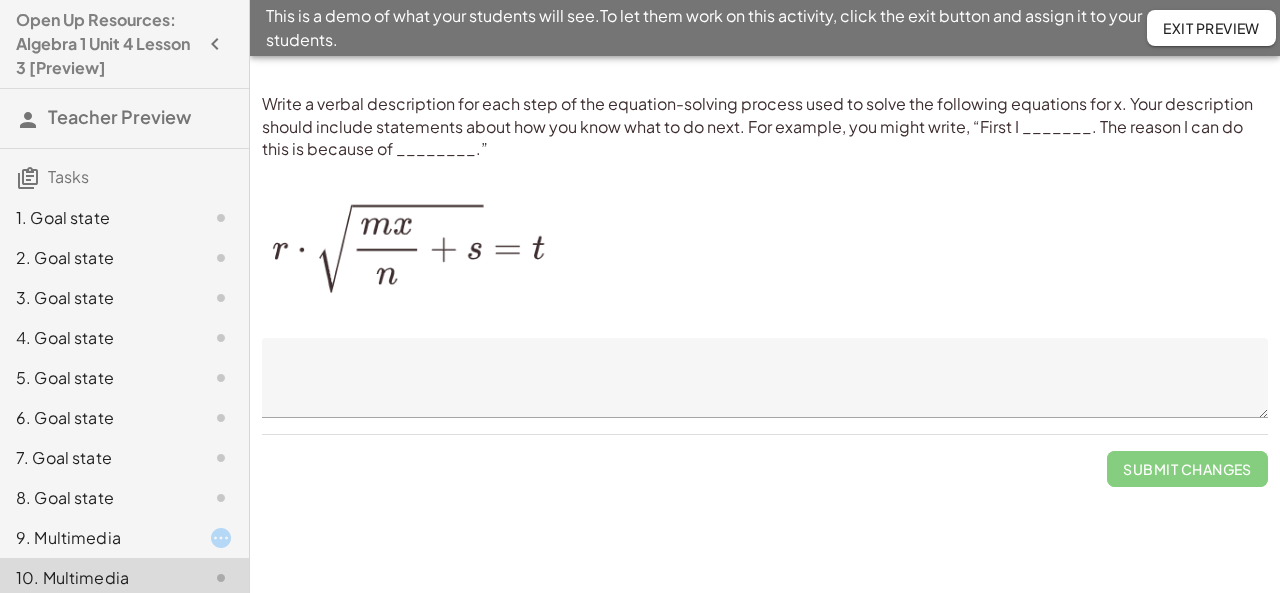 click on "Teacher Preview" 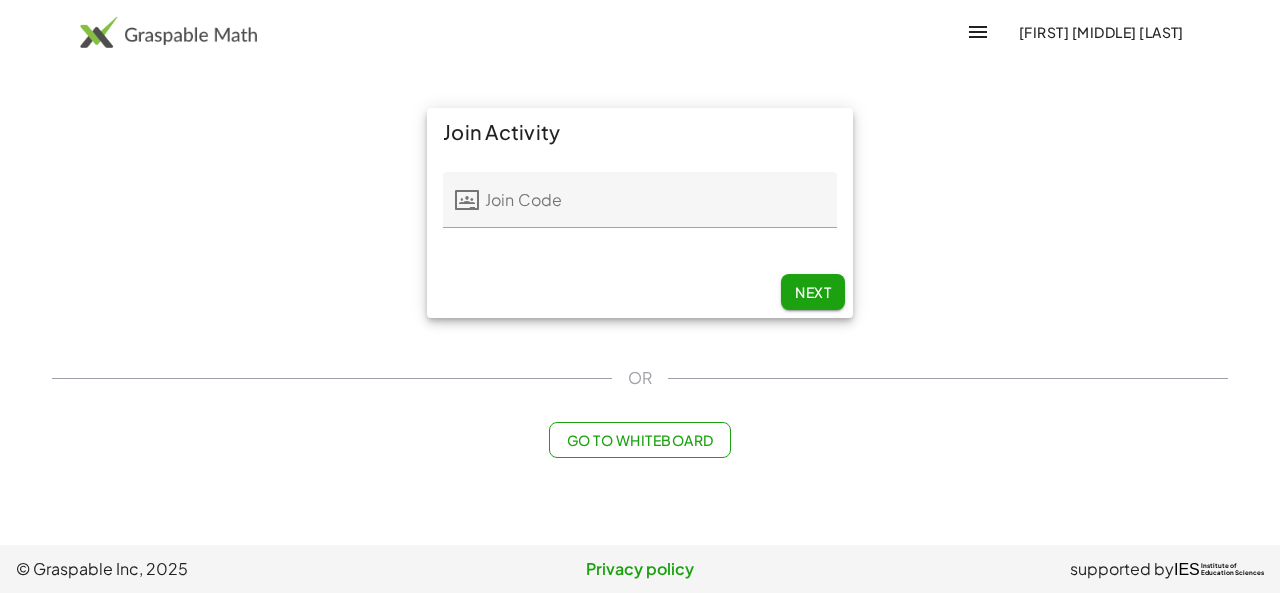 scroll, scrollTop: 0, scrollLeft: 0, axis: both 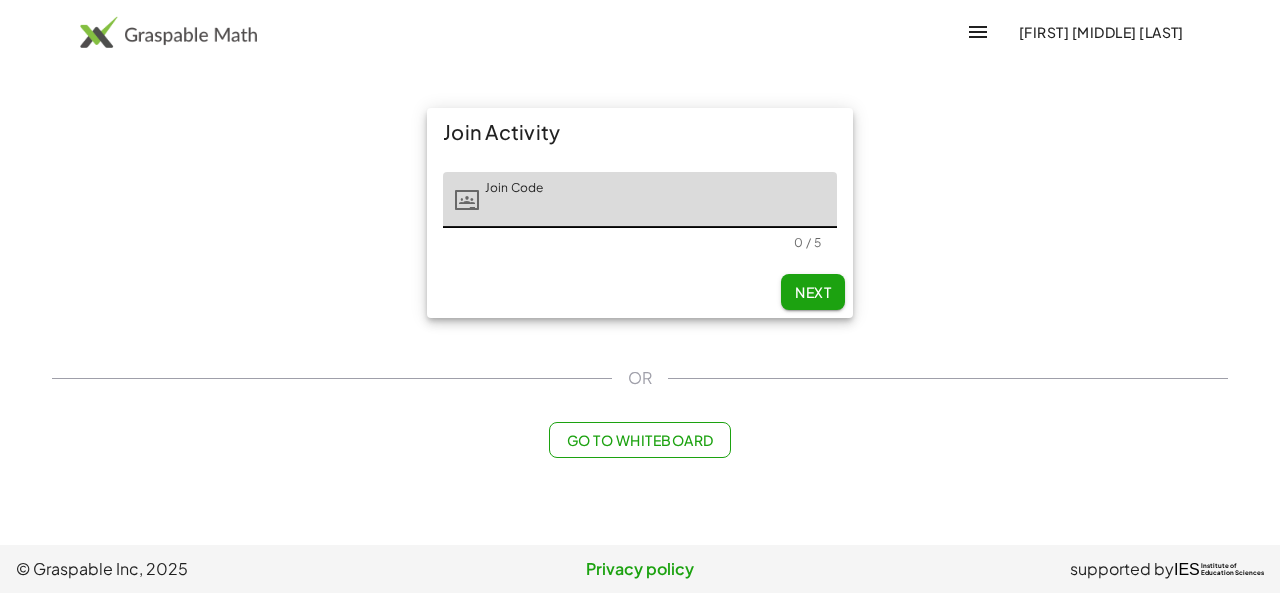 click on "Next" 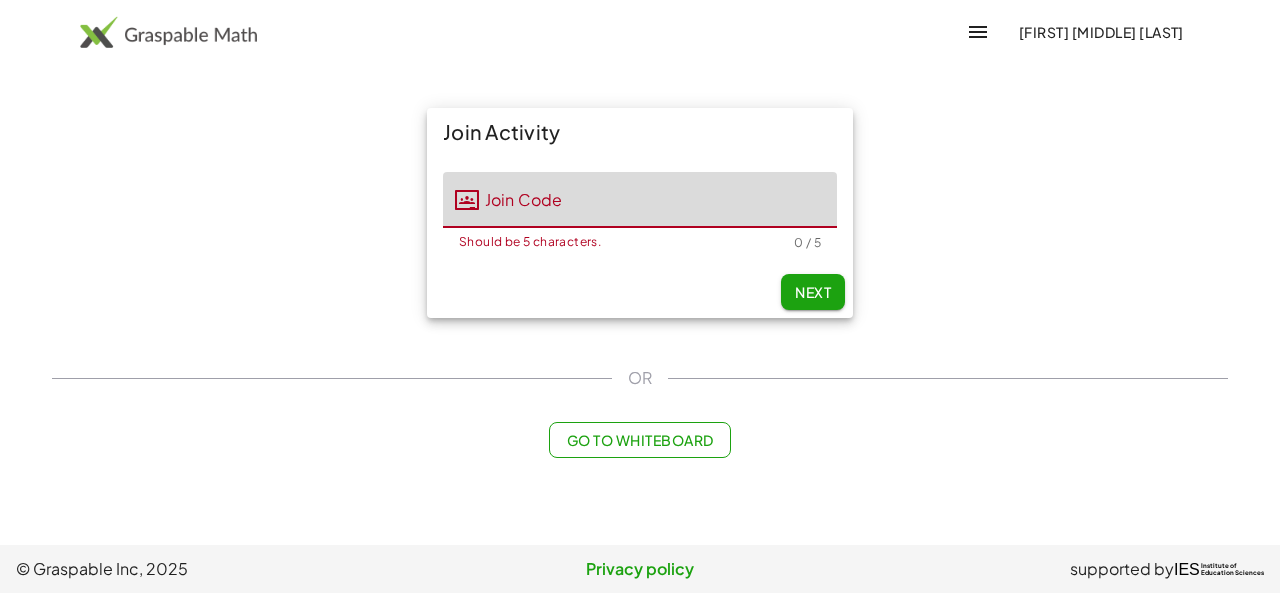 click on "Join Code" 